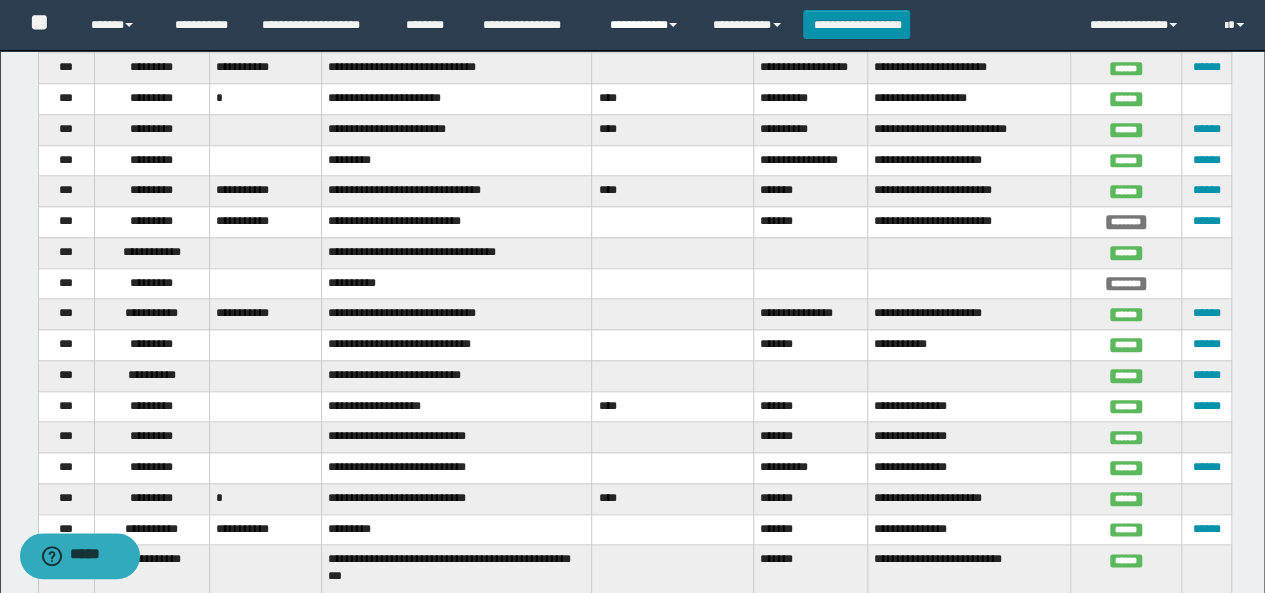 scroll, scrollTop: 0, scrollLeft: 0, axis: both 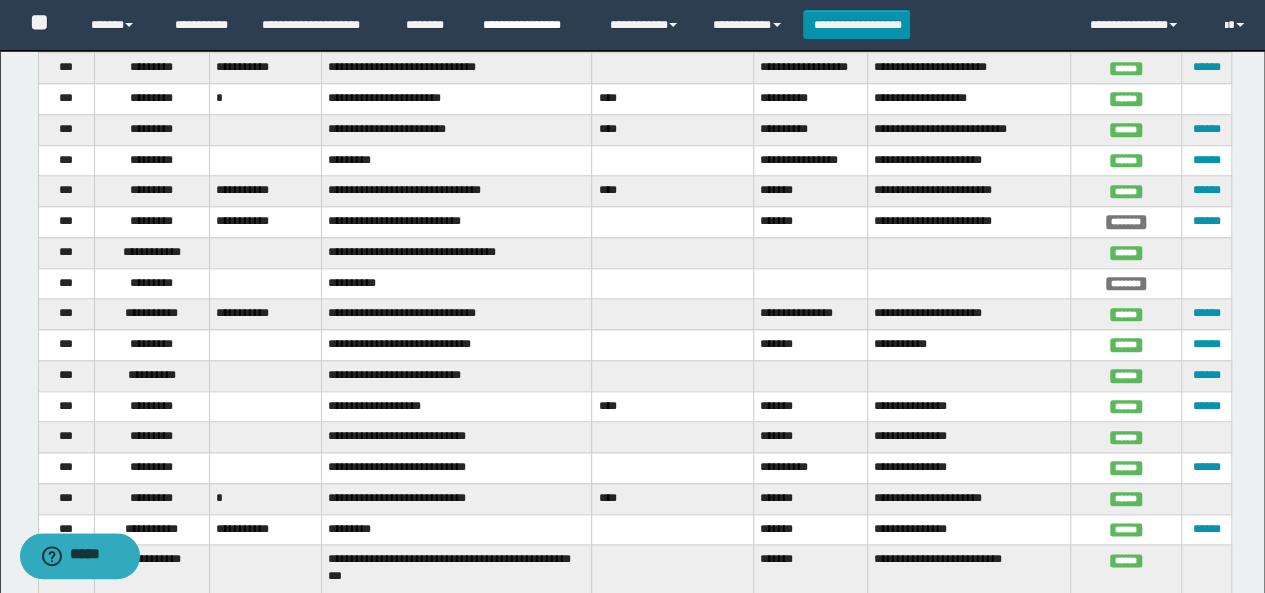 click on "**********" at bounding box center (531, 25) 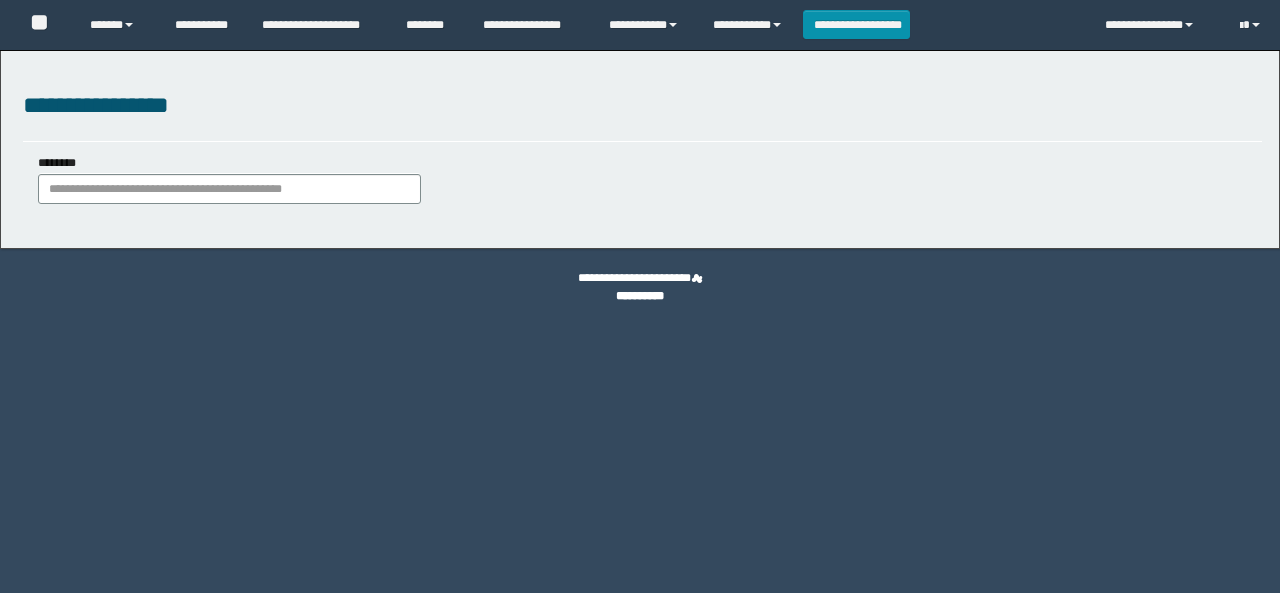 scroll, scrollTop: 0, scrollLeft: 0, axis: both 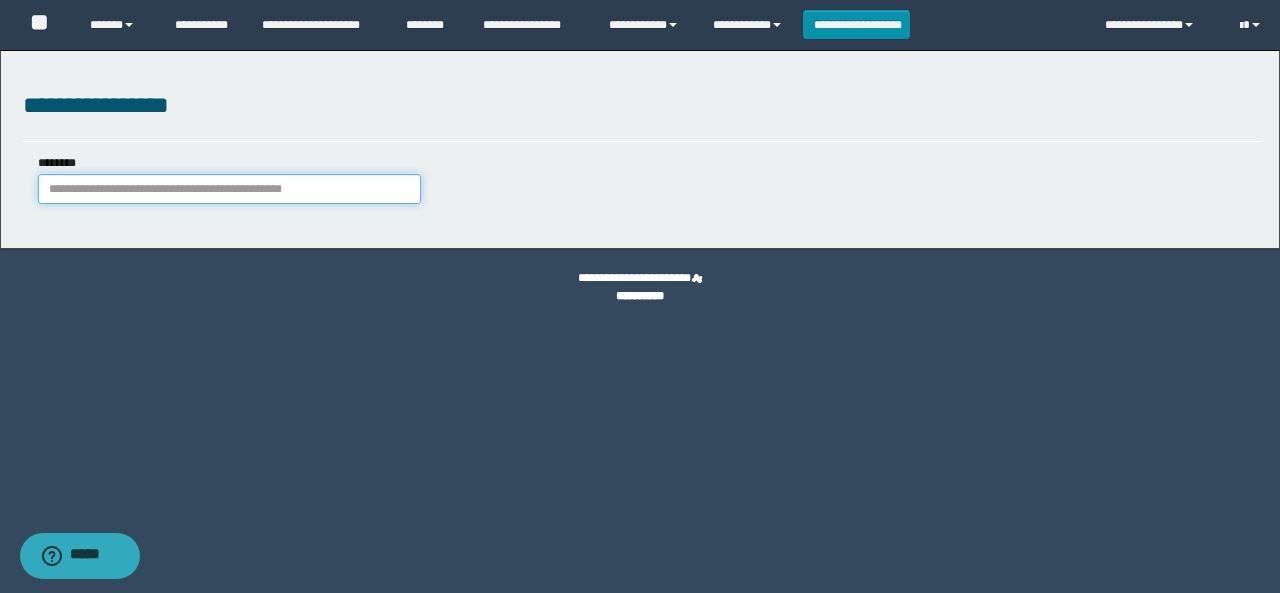 drag, startPoint x: 204, startPoint y: 189, endPoint x: 203, endPoint y: 179, distance: 10.049875 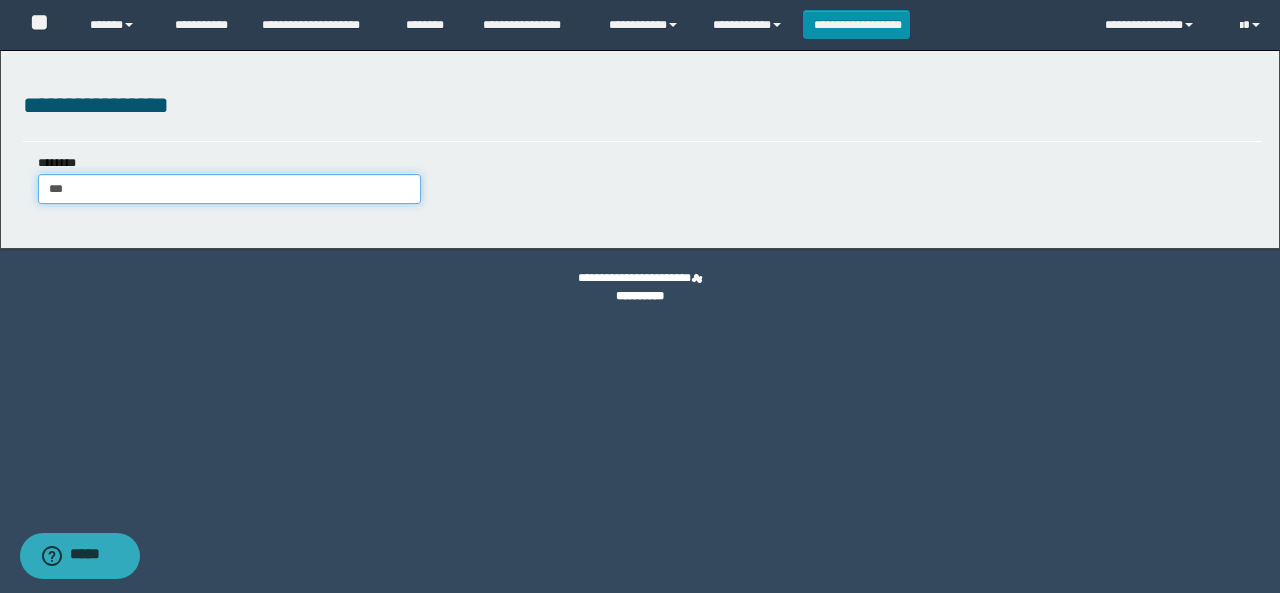 type on "****" 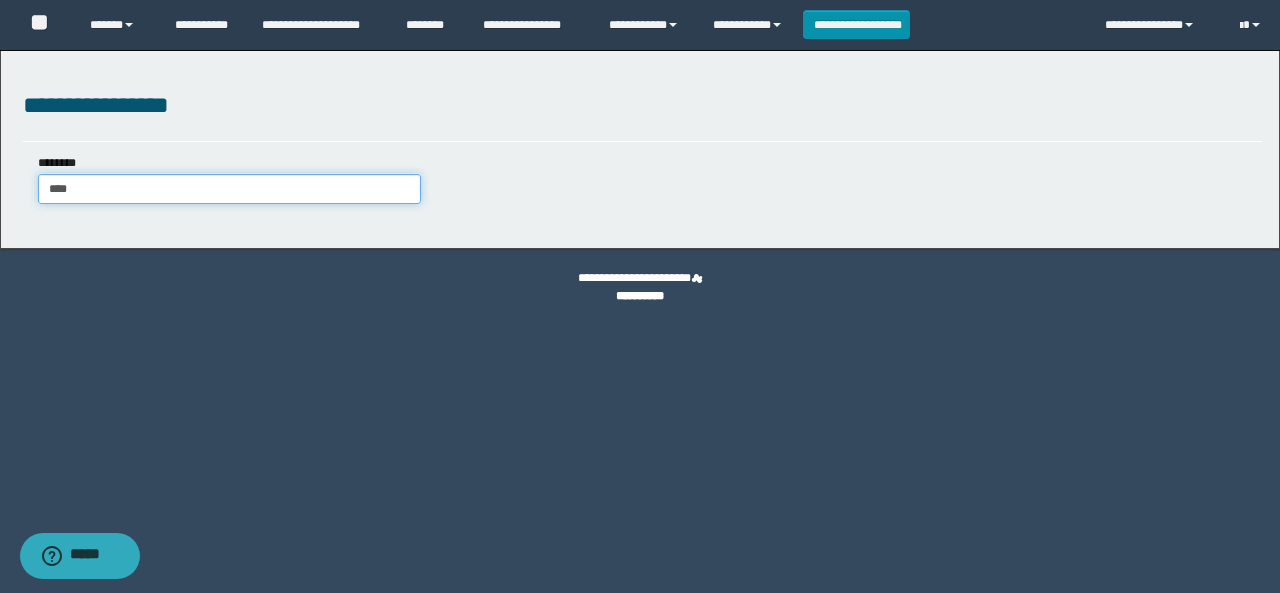 type on "****" 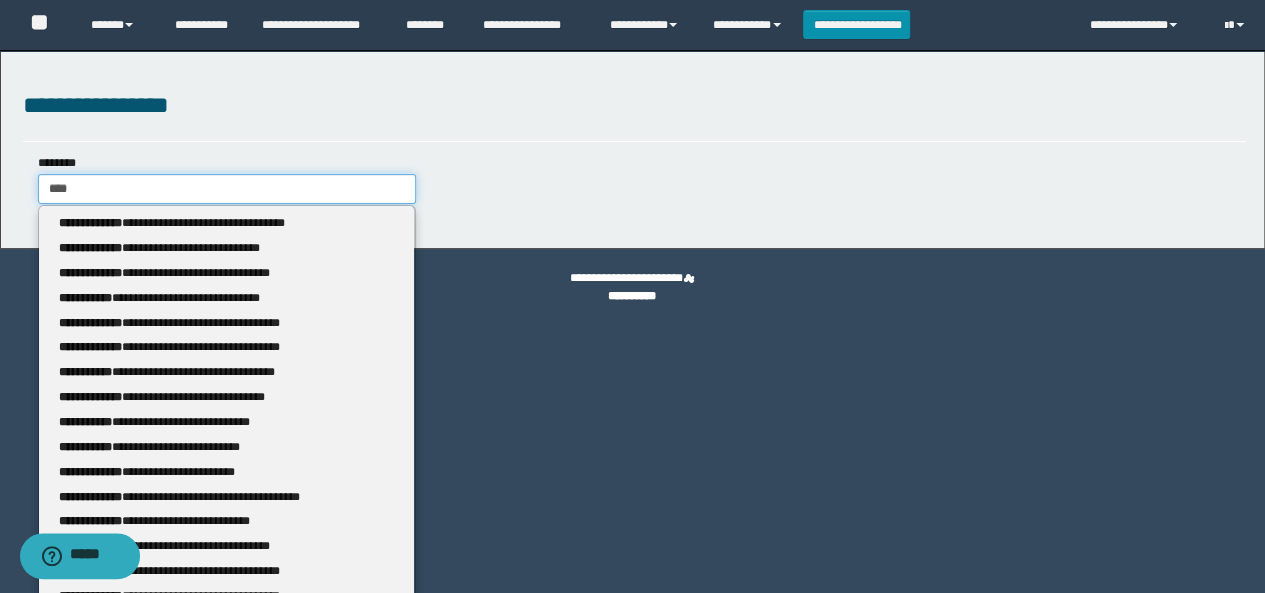 type 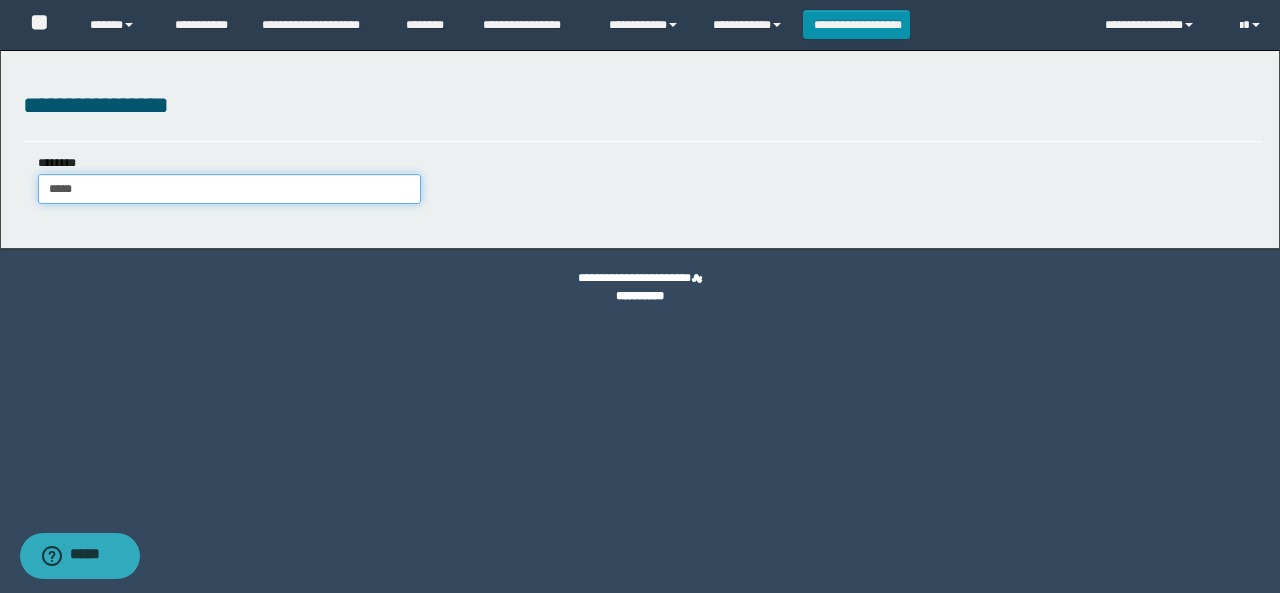 type on "******" 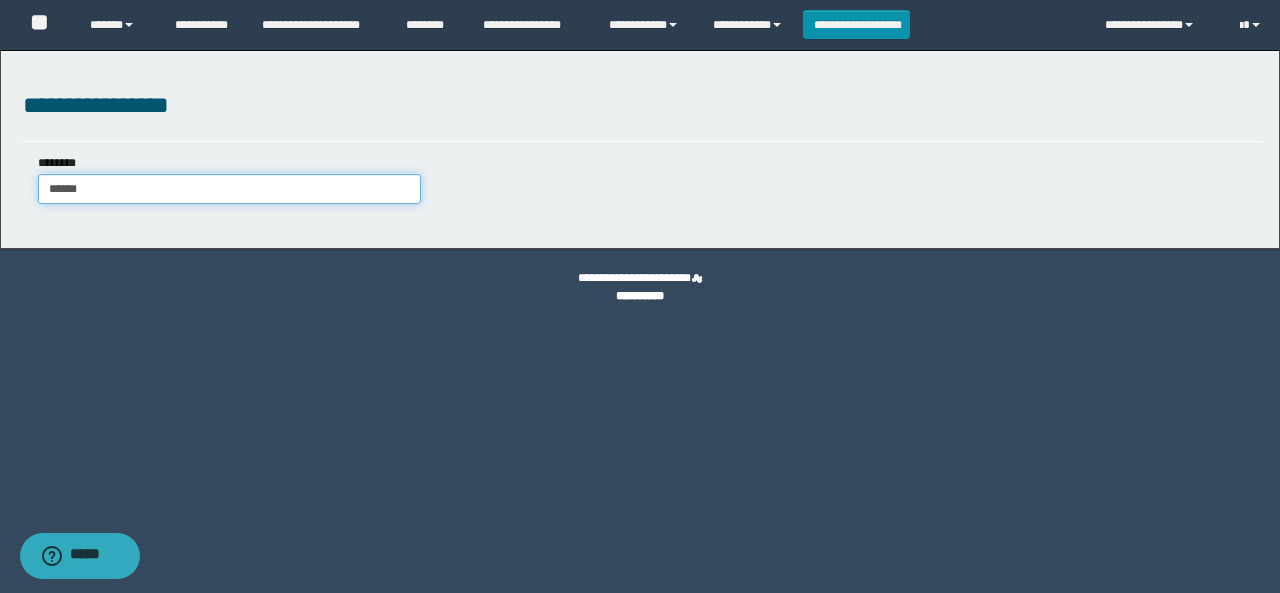 type on "******" 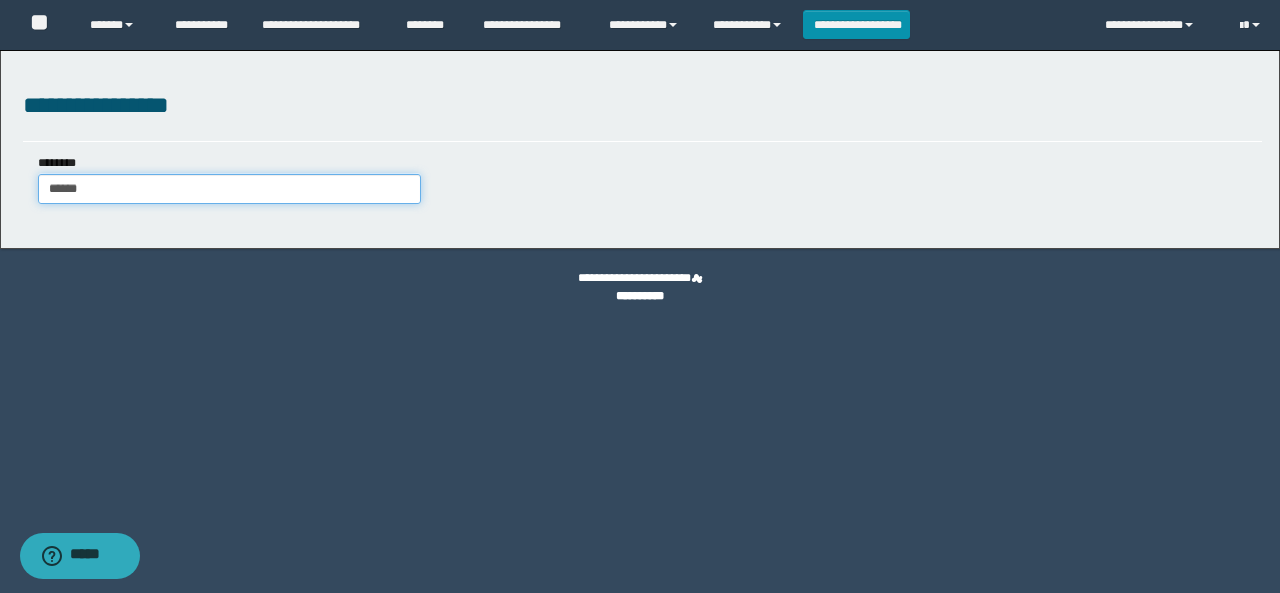 type 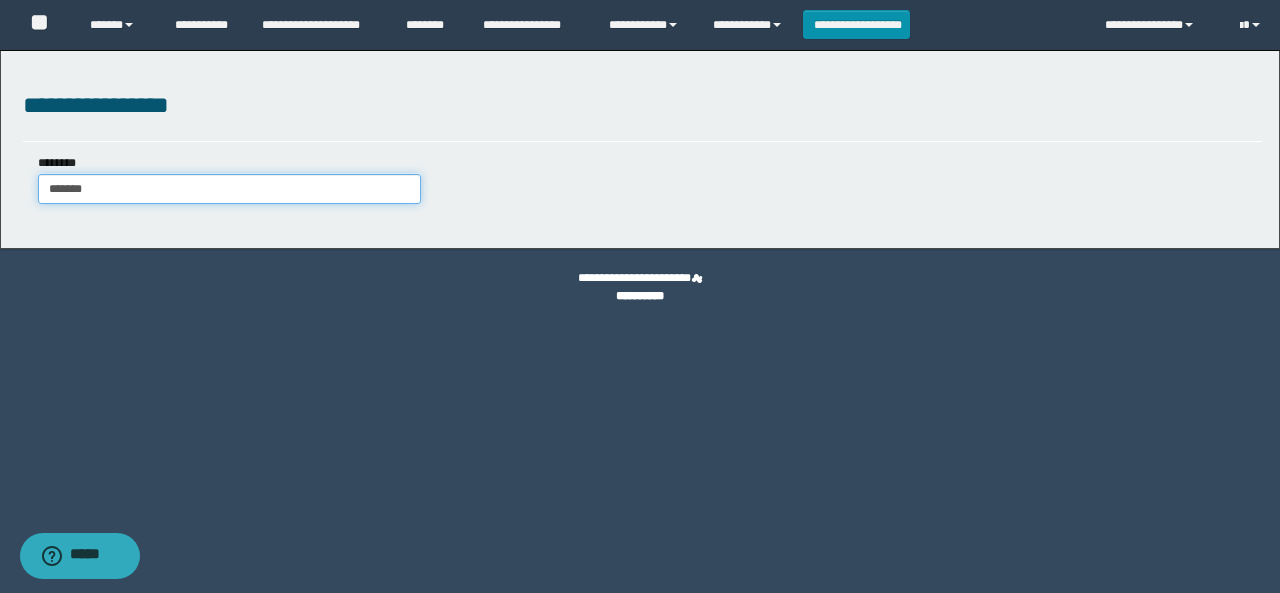 type on "********" 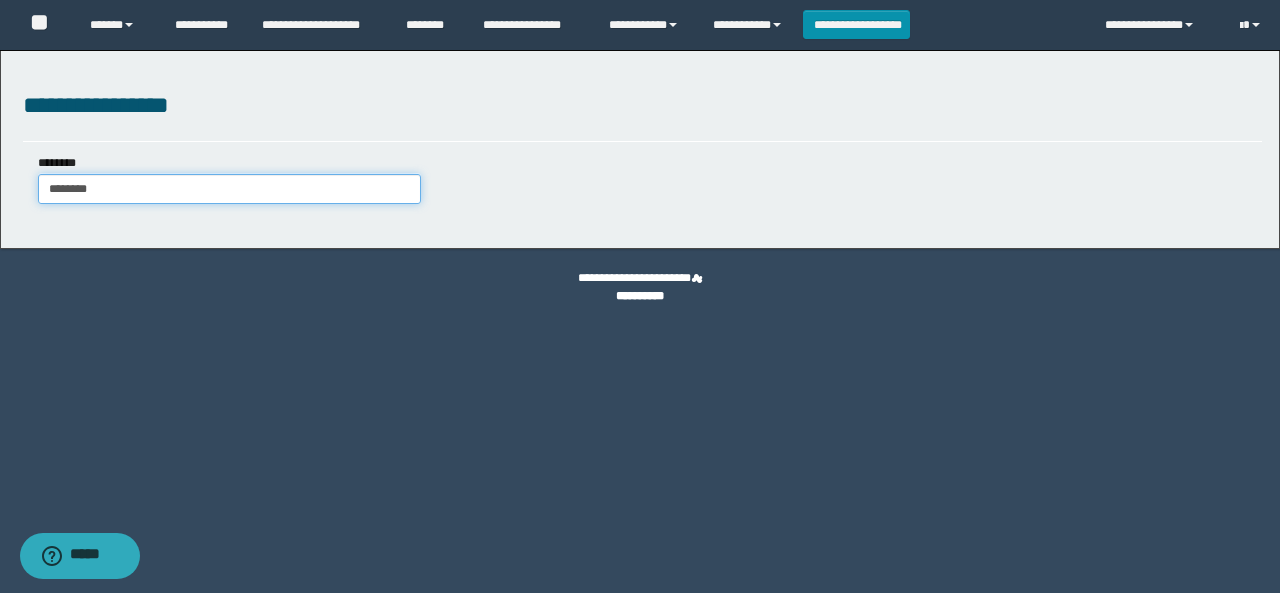 type on "********" 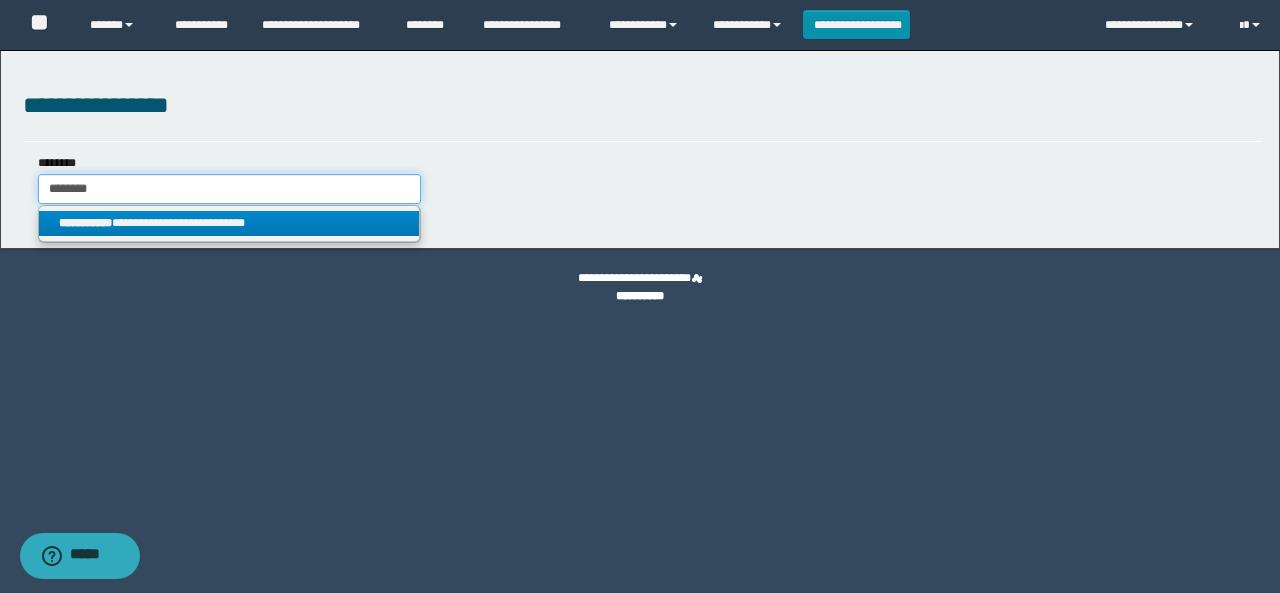 type on "********" 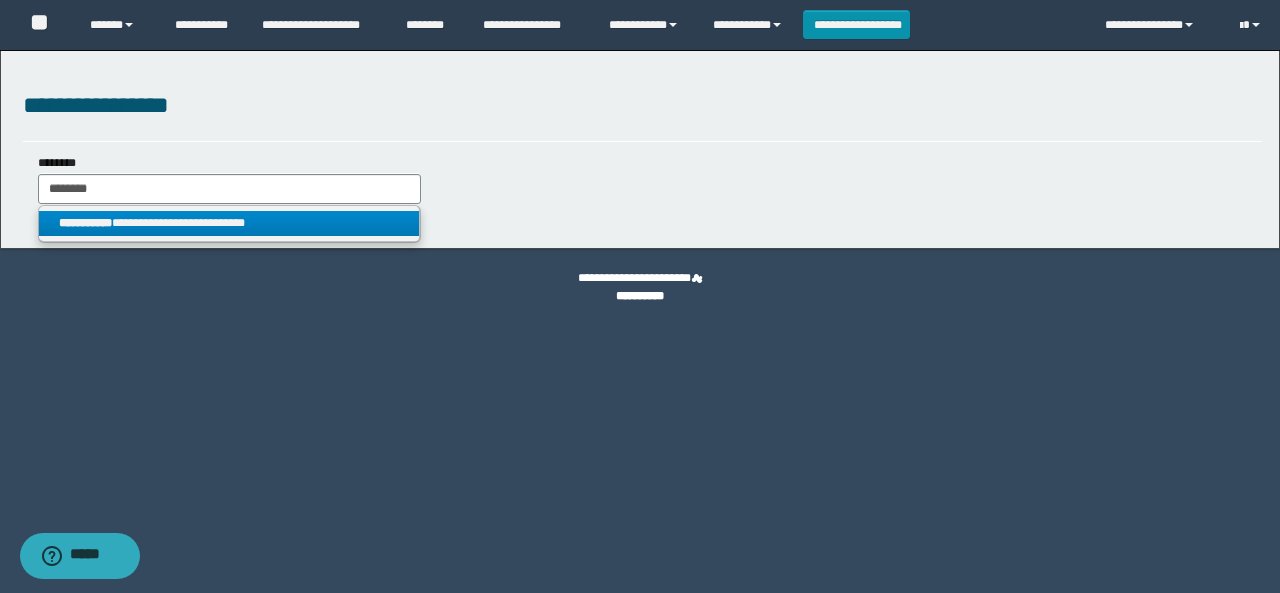 click on "**********" at bounding box center [229, 223] 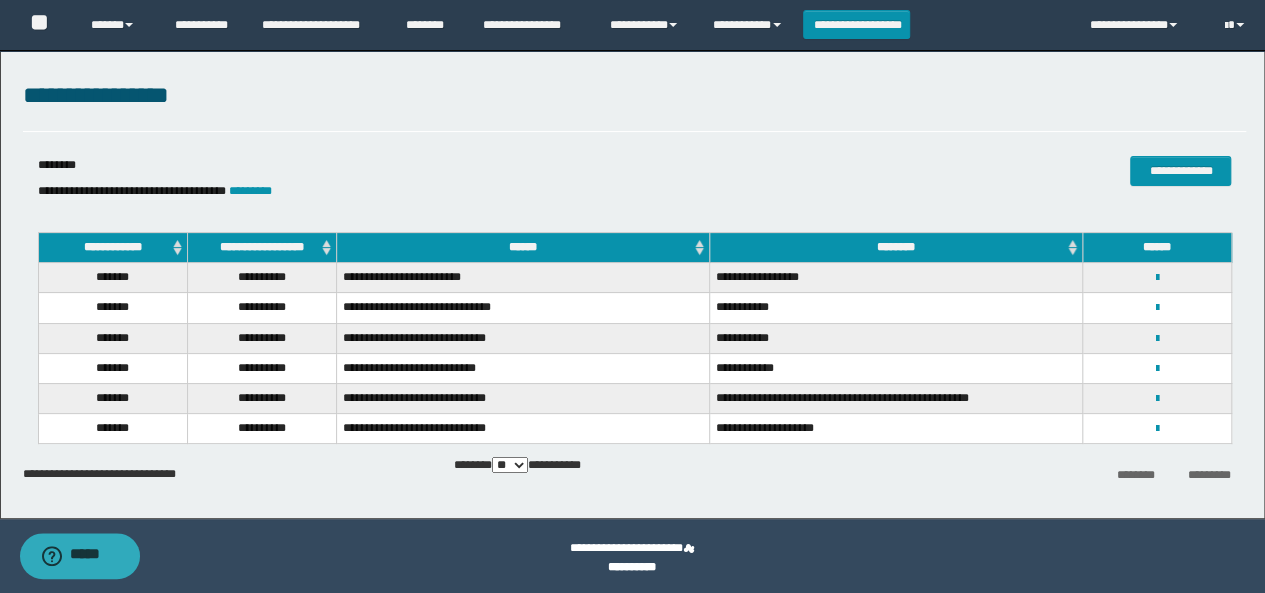 scroll, scrollTop: 13, scrollLeft: 0, axis: vertical 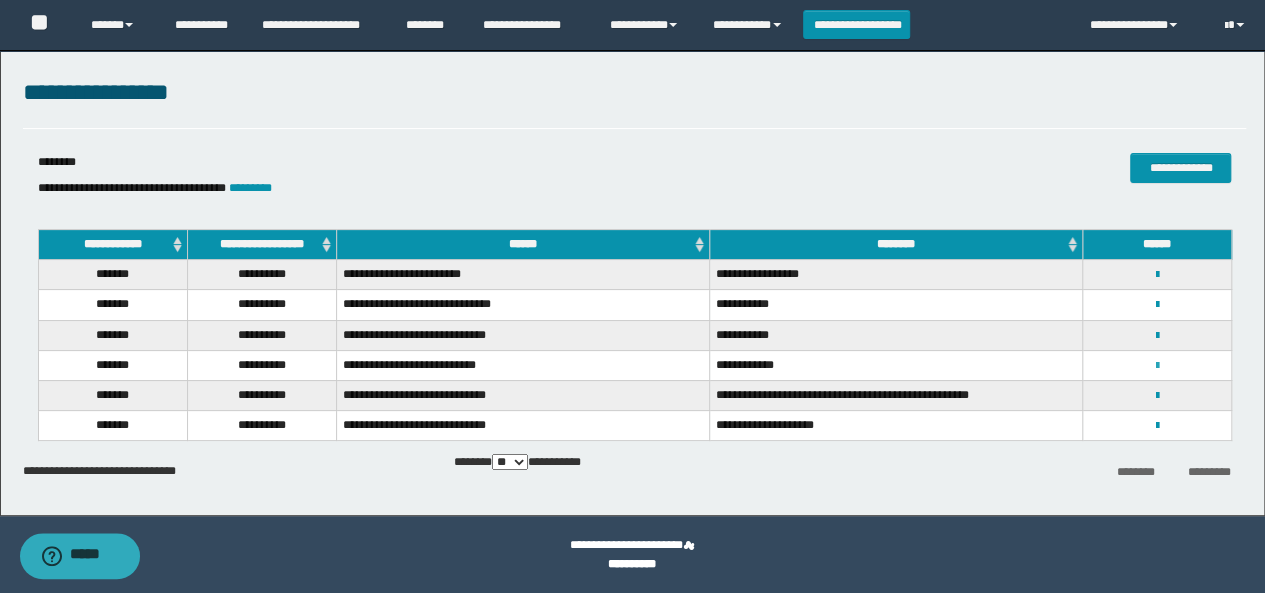 click at bounding box center (1157, 366) 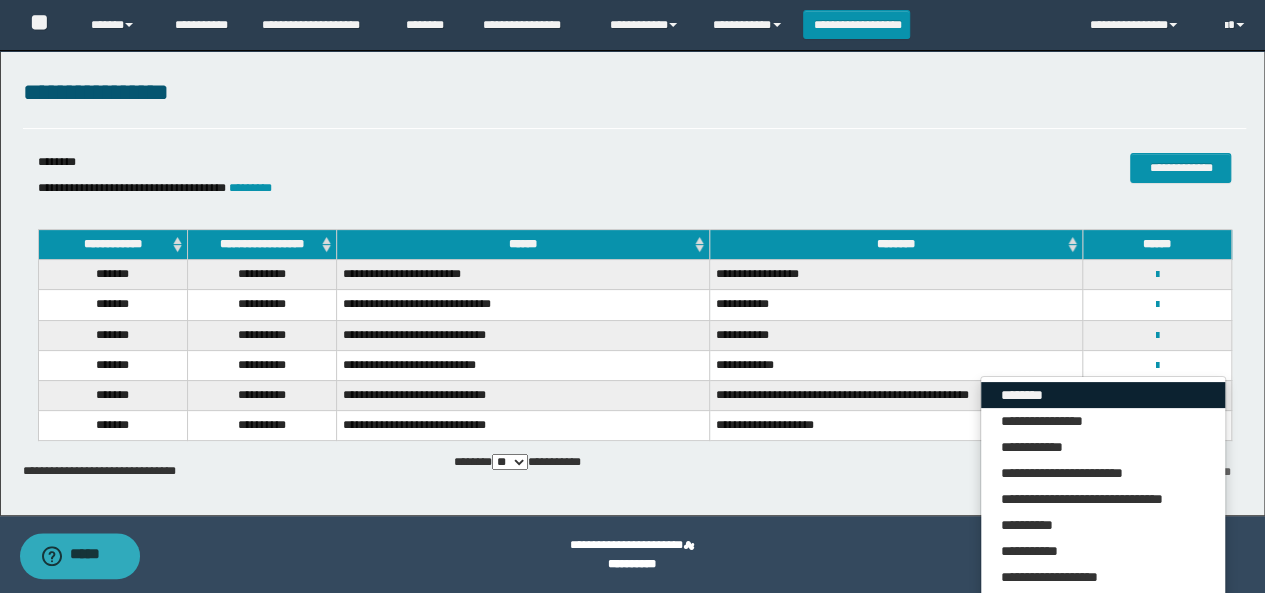 click on "********" at bounding box center [1103, 395] 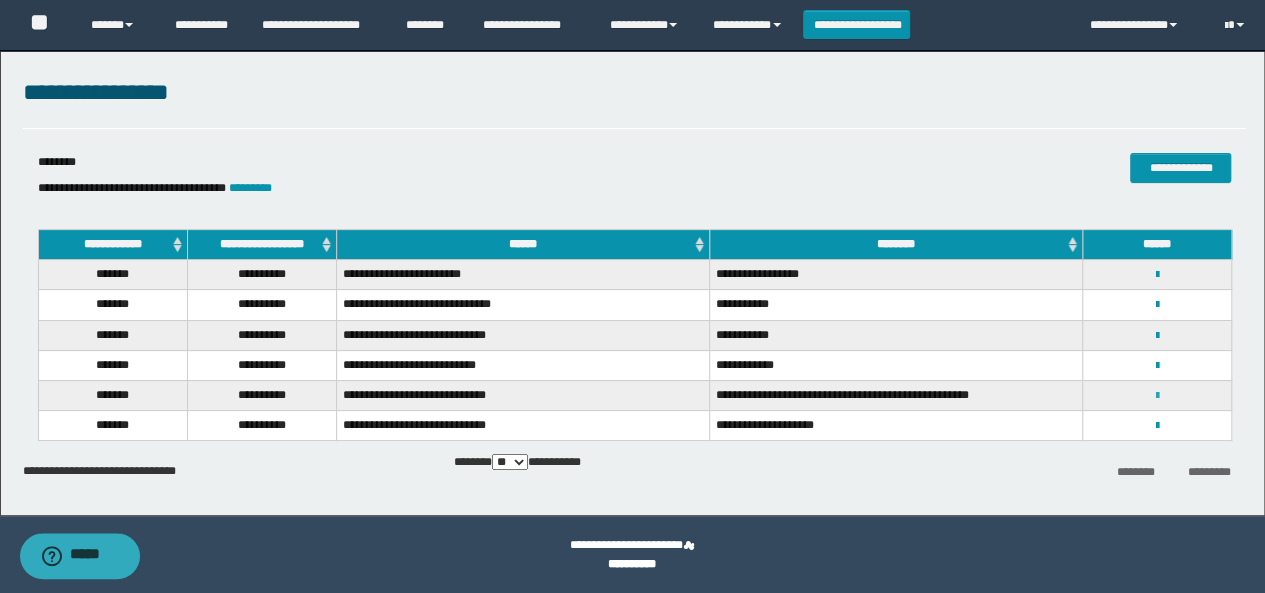click at bounding box center (1157, 396) 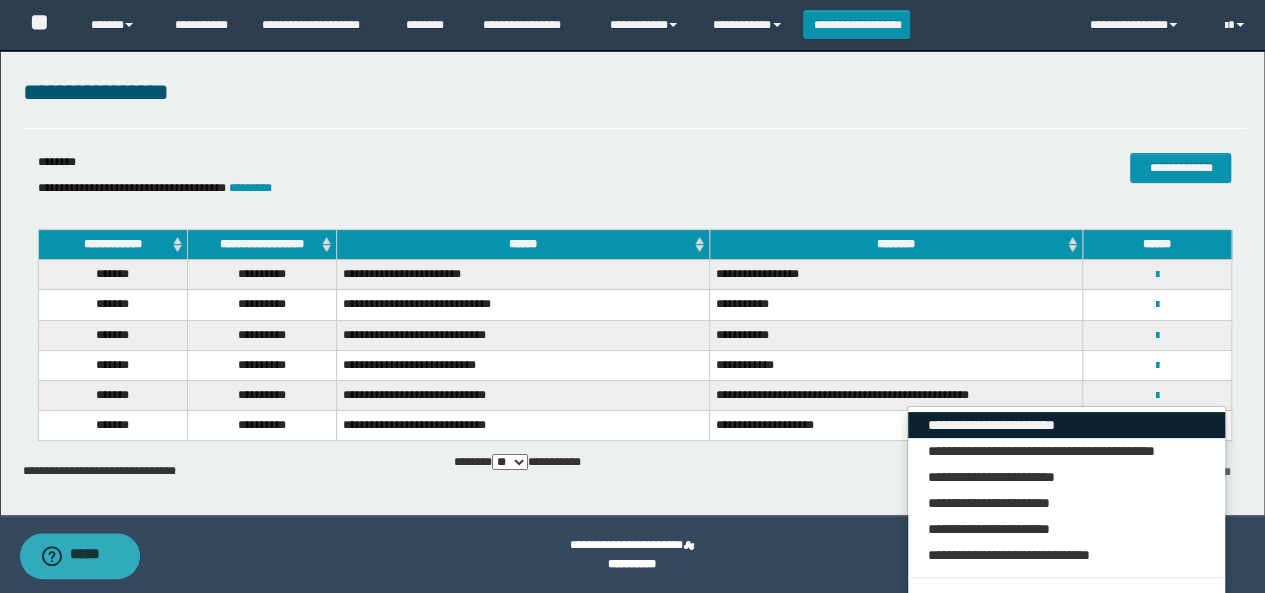 click on "**********" at bounding box center [1067, 425] 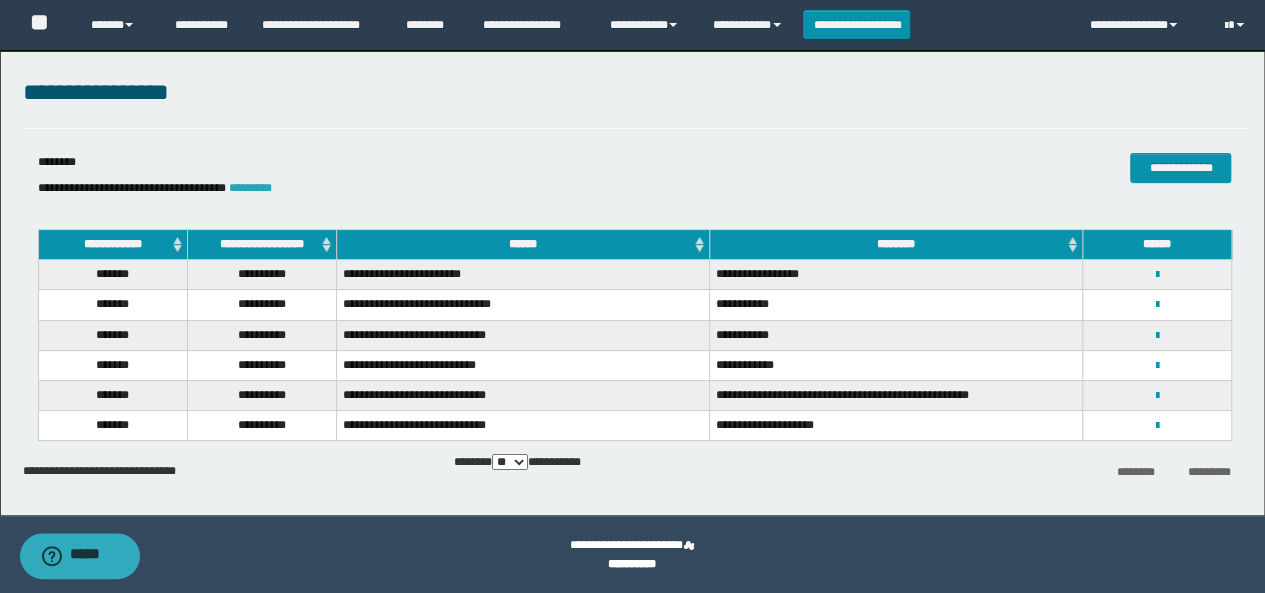 click on "*********" at bounding box center (250, 188) 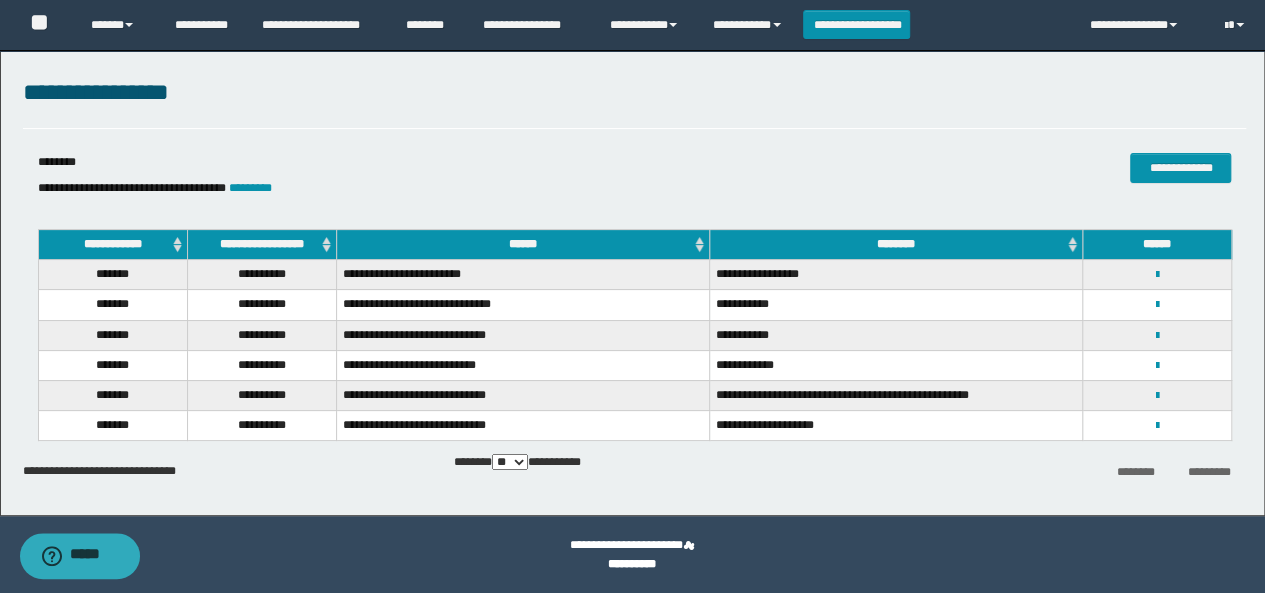 scroll, scrollTop: 0, scrollLeft: 0, axis: both 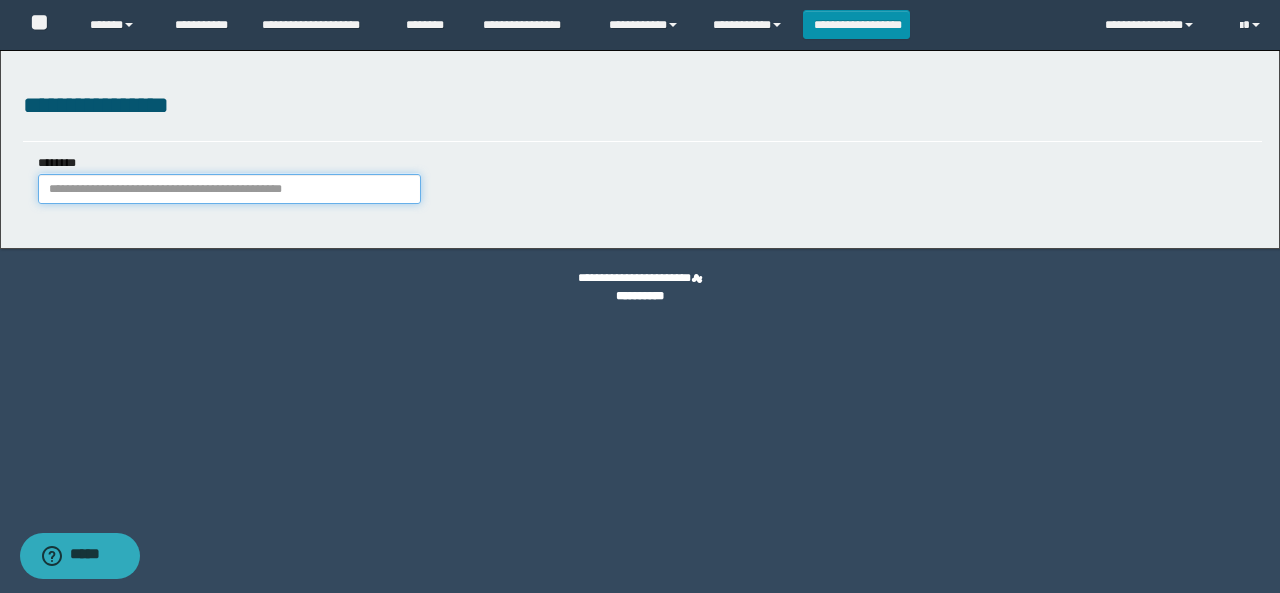 click on "********" at bounding box center (229, 189) 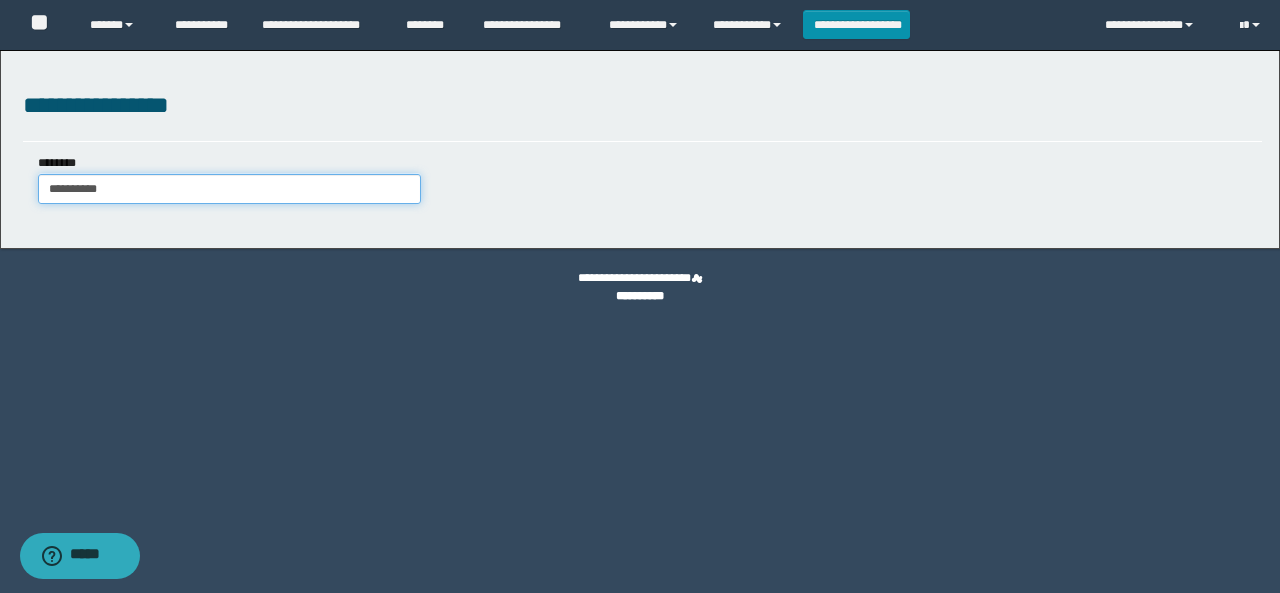 type on "**********" 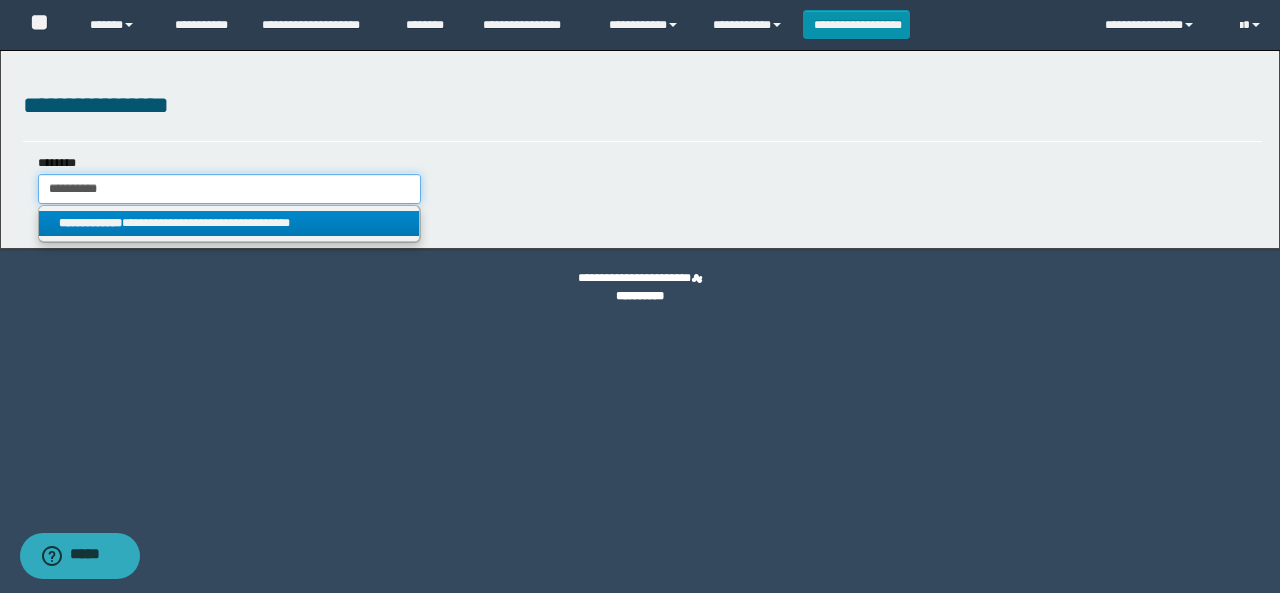 type on "**********" 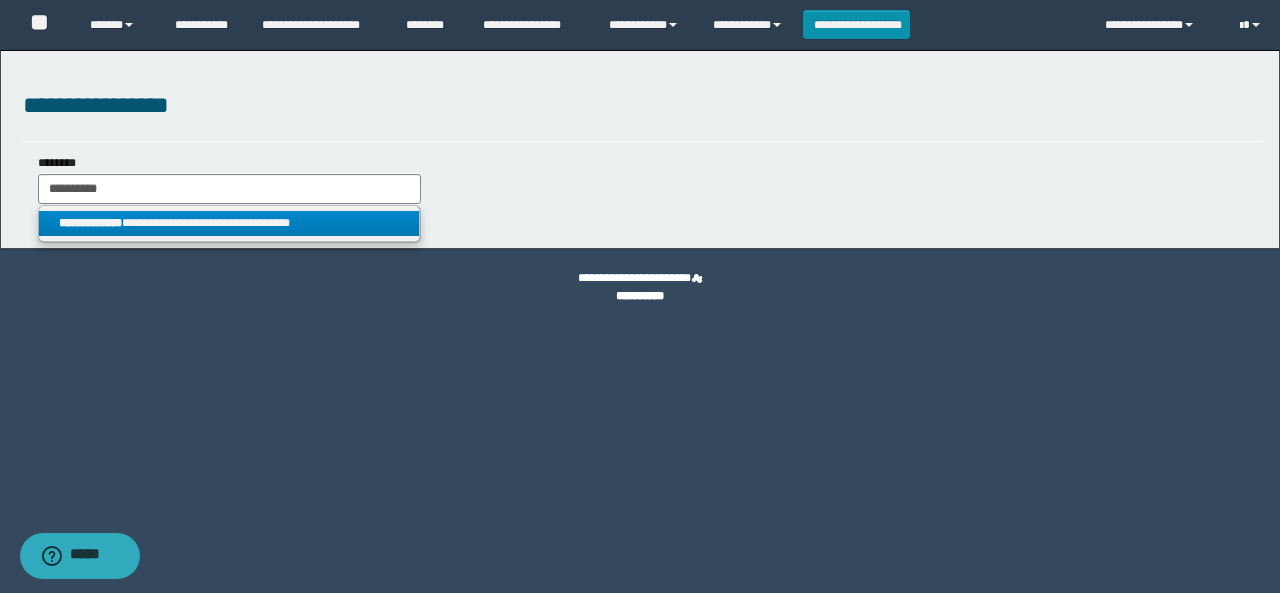 click on "**********" at bounding box center [229, 223] 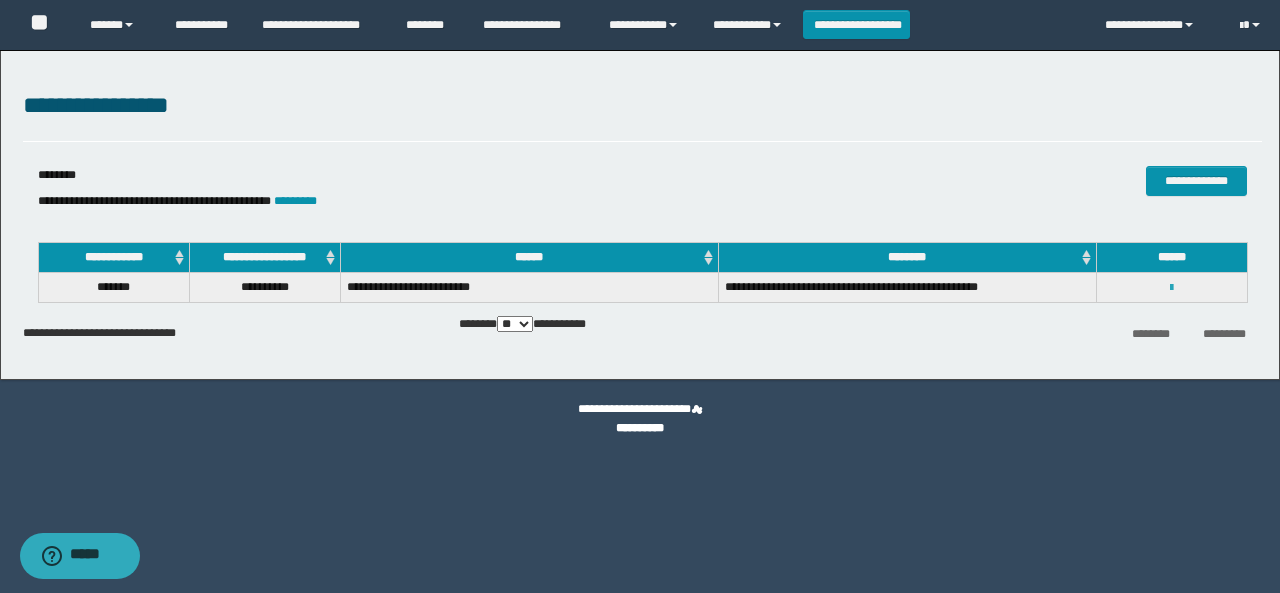 click at bounding box center [1171, 288] 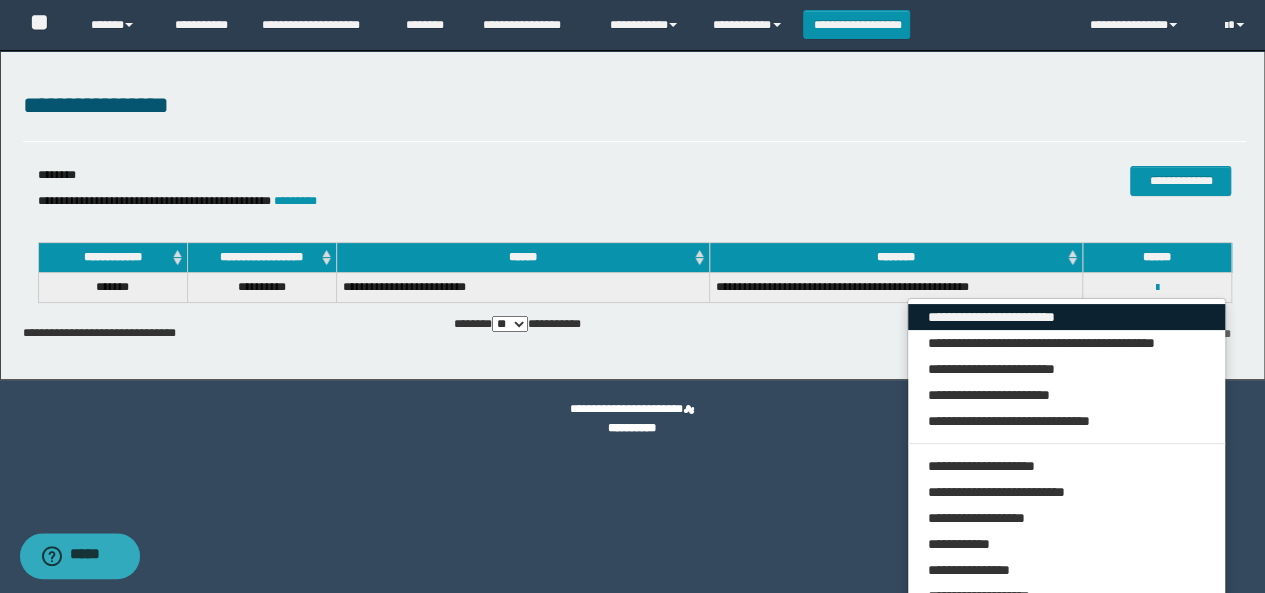 click on "**********" at bounding box center (1067, 317) 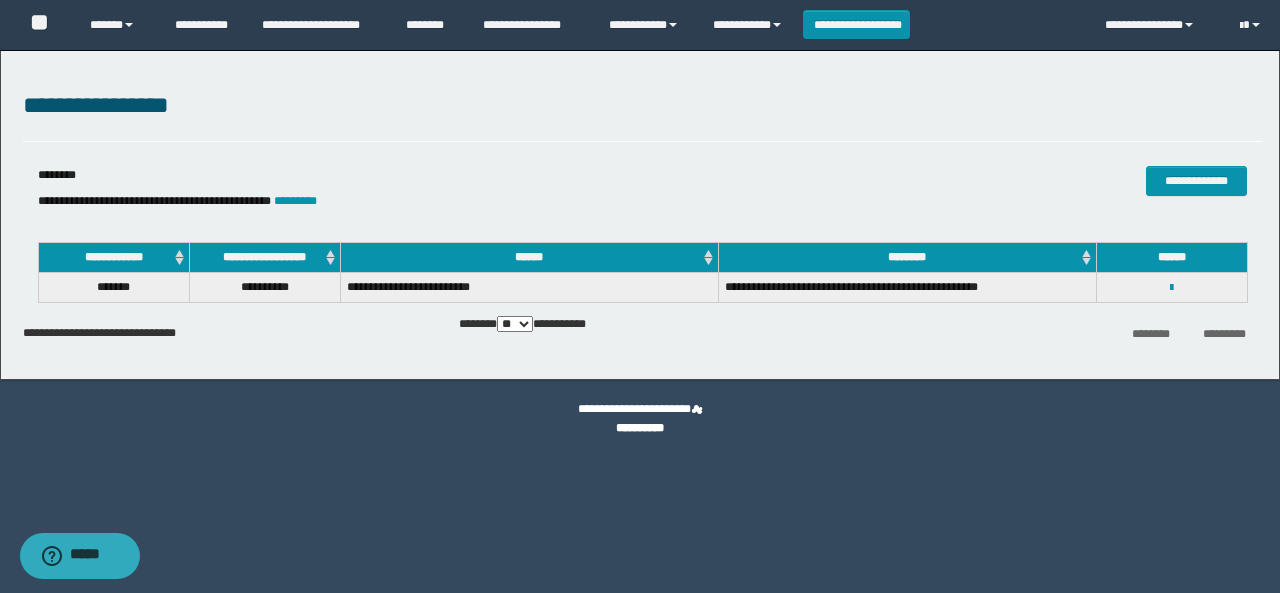click on "**********" at bounding box center (436, 201) 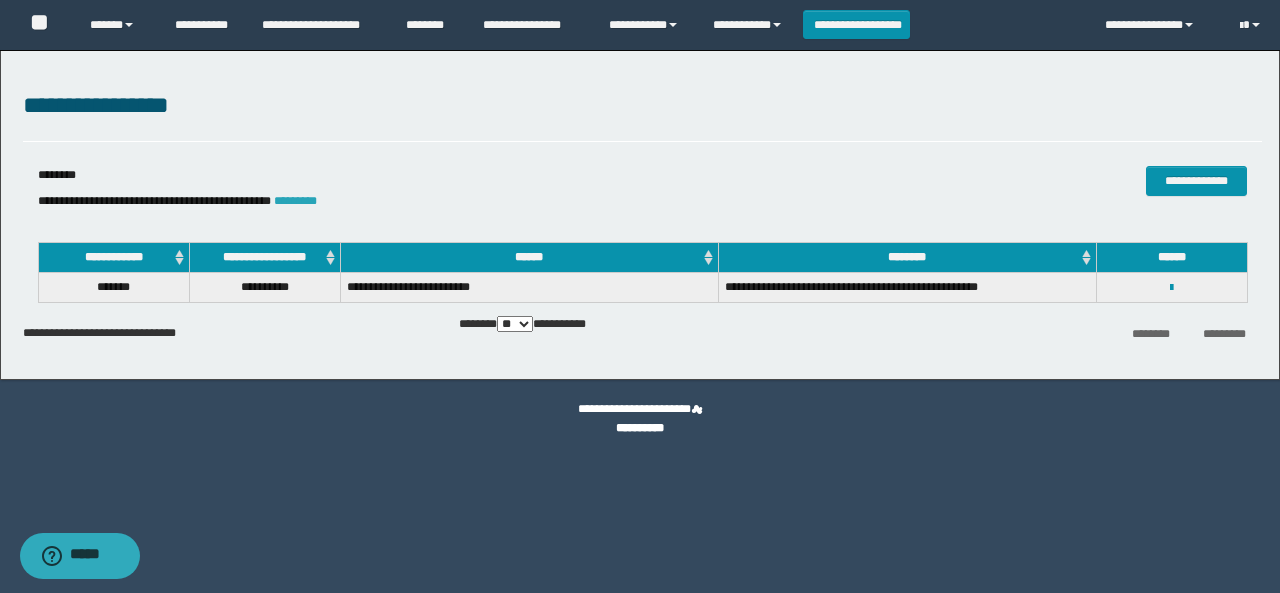 click on "*********" at bounding box center [295, 201] 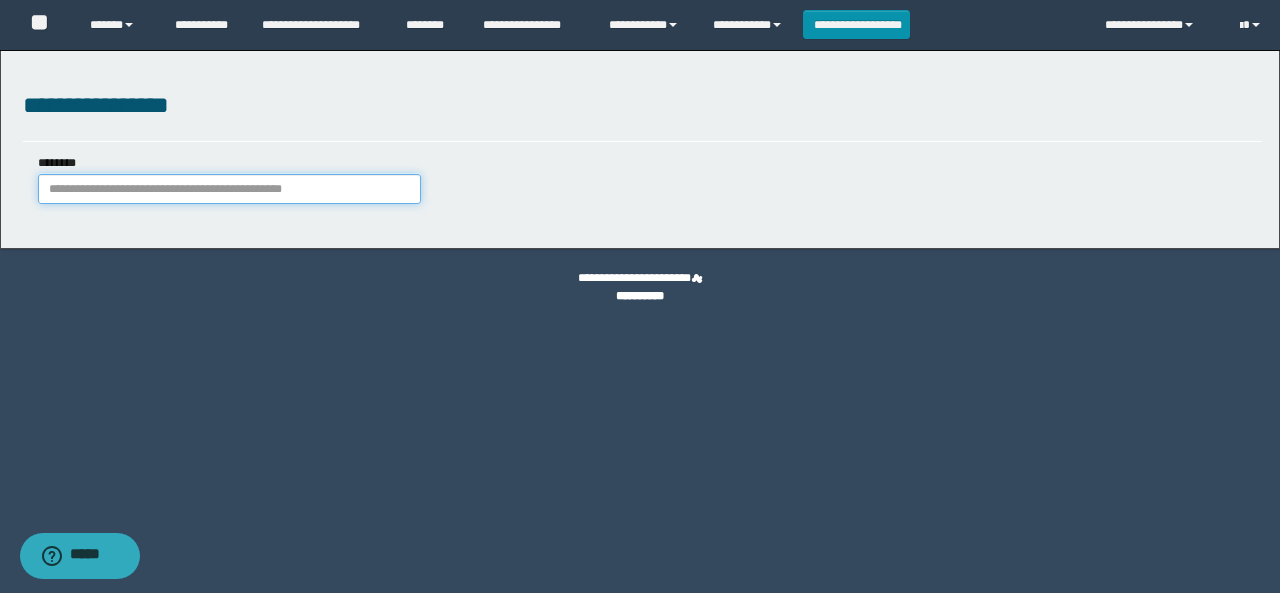 click on "********" at bounding box center (229, 189) 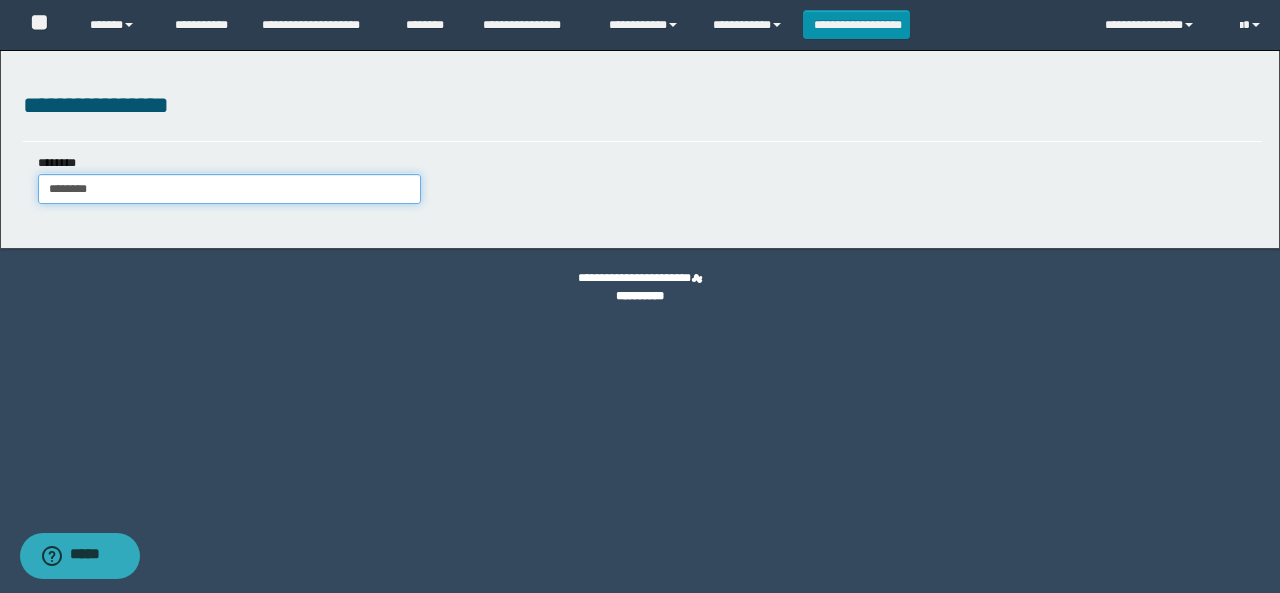 click on "********" at bounding box center [229, 189] 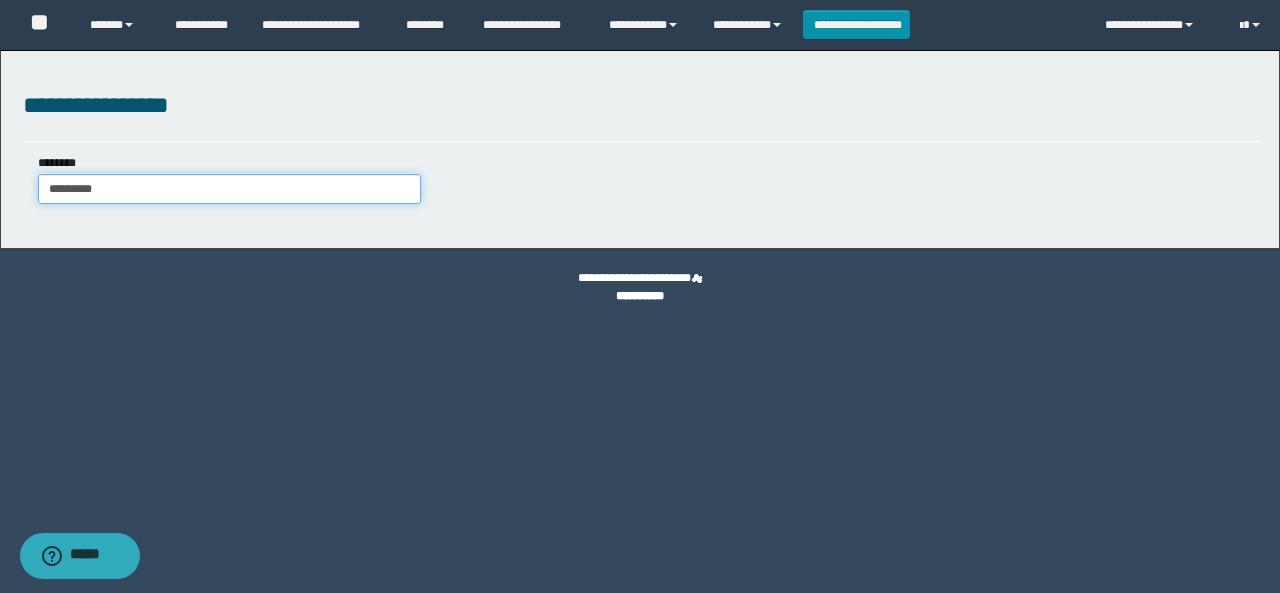 drag, startPoint x: 126, startPoint y: 180, endPoint x: 0, endPoint y: 182, distance: 126.01587 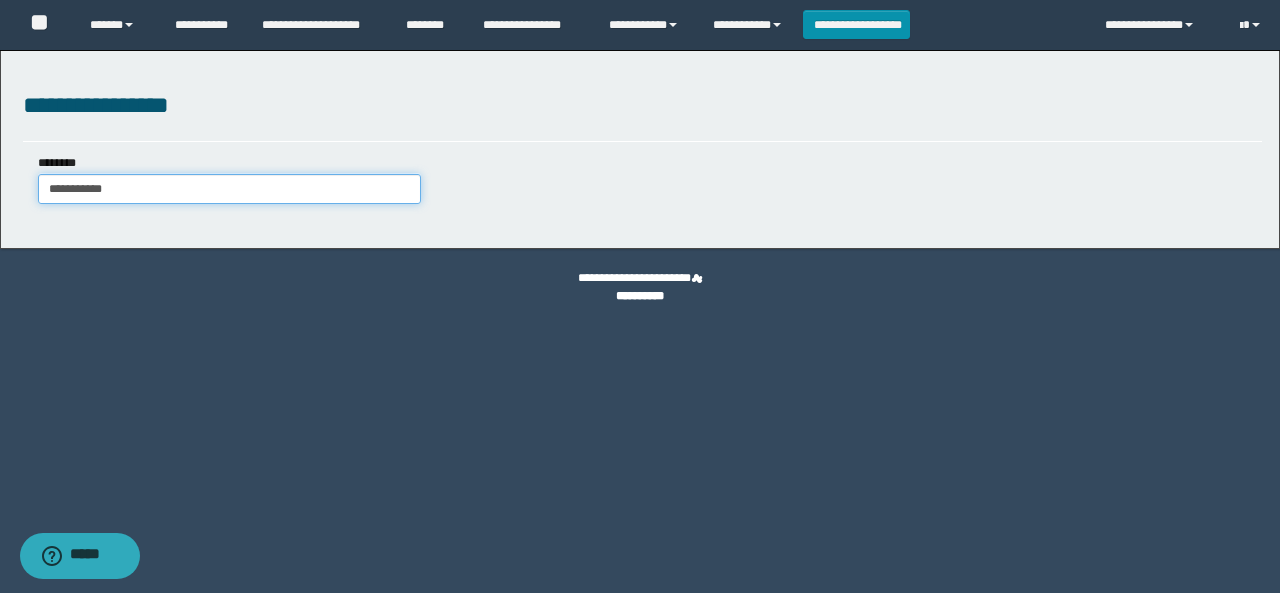 type on "**********" 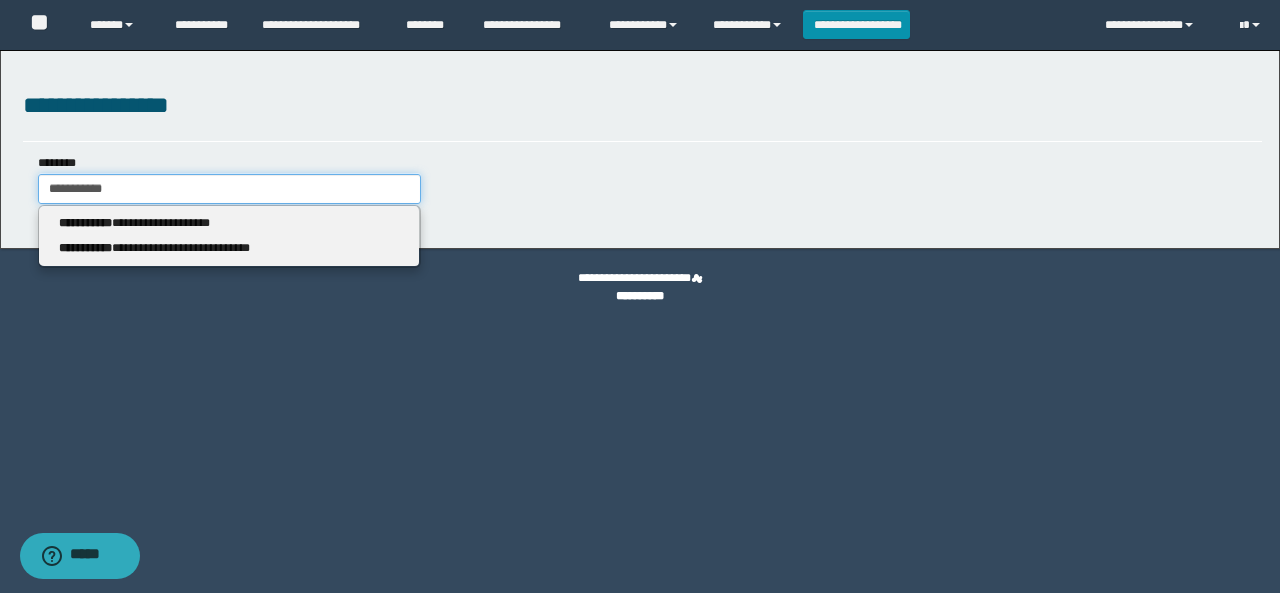 type on "**********" 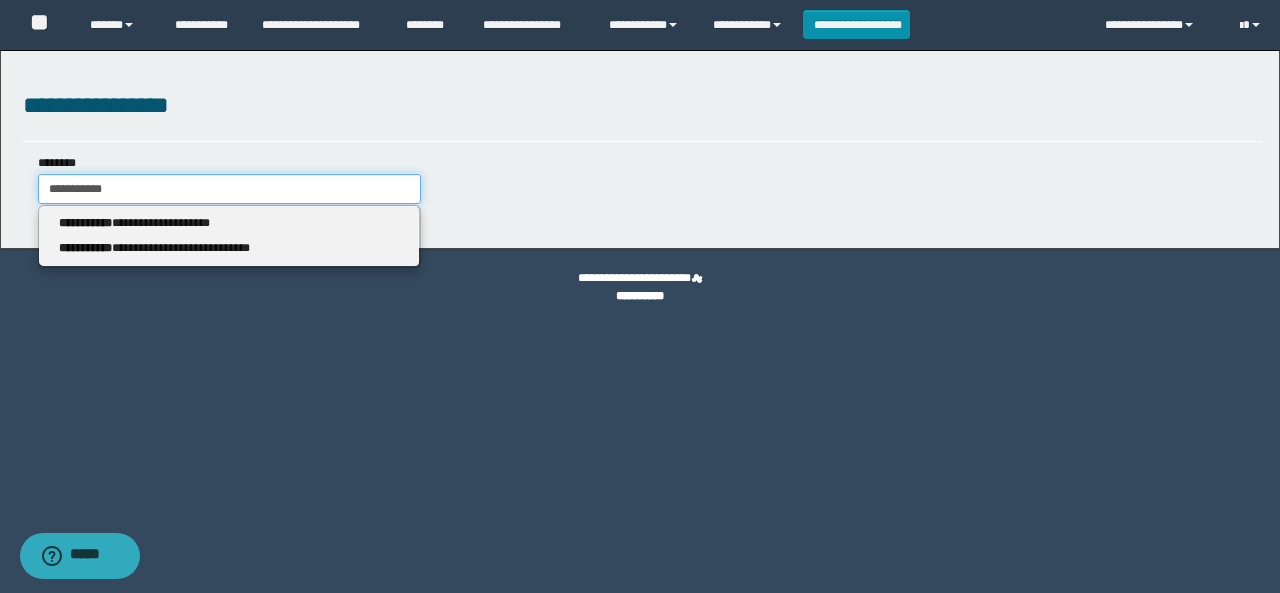 type on "**********" 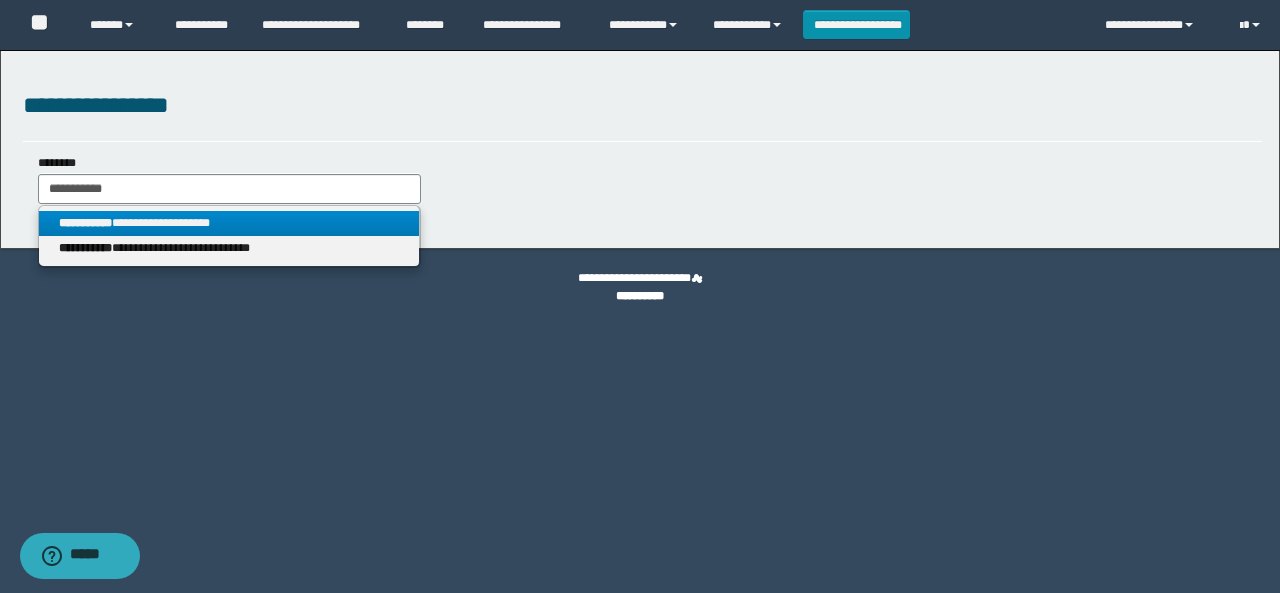 click on "**********" at bounding box center (85, 223) 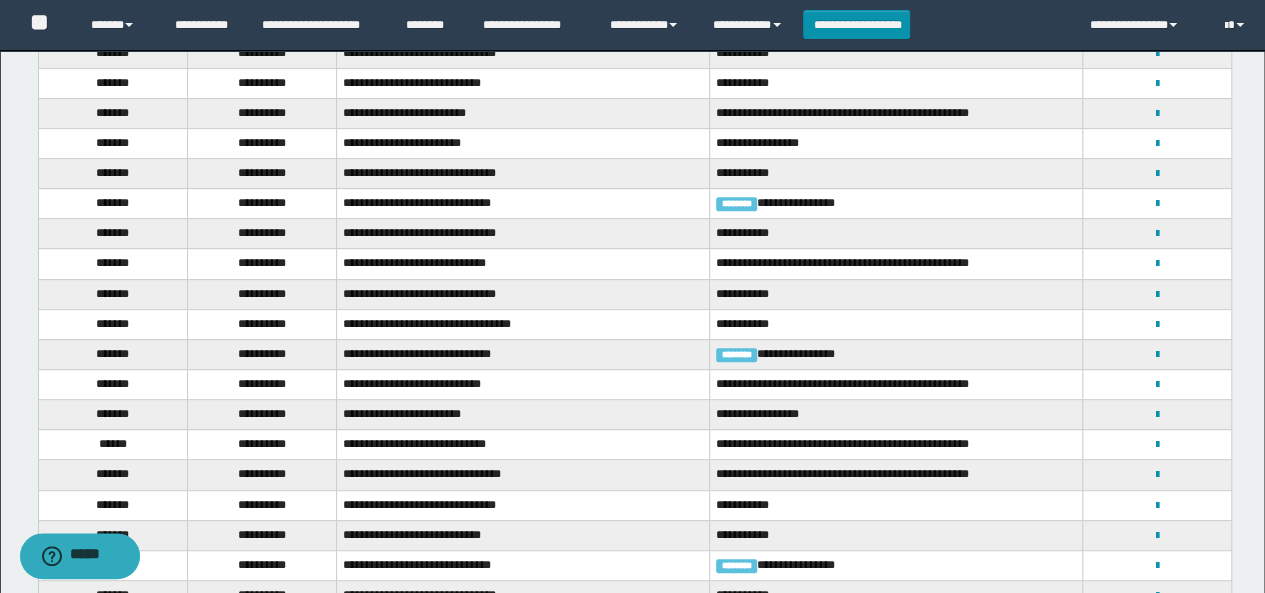 scroll, scrollTop: 0, scrollLeft: 0, axis: both 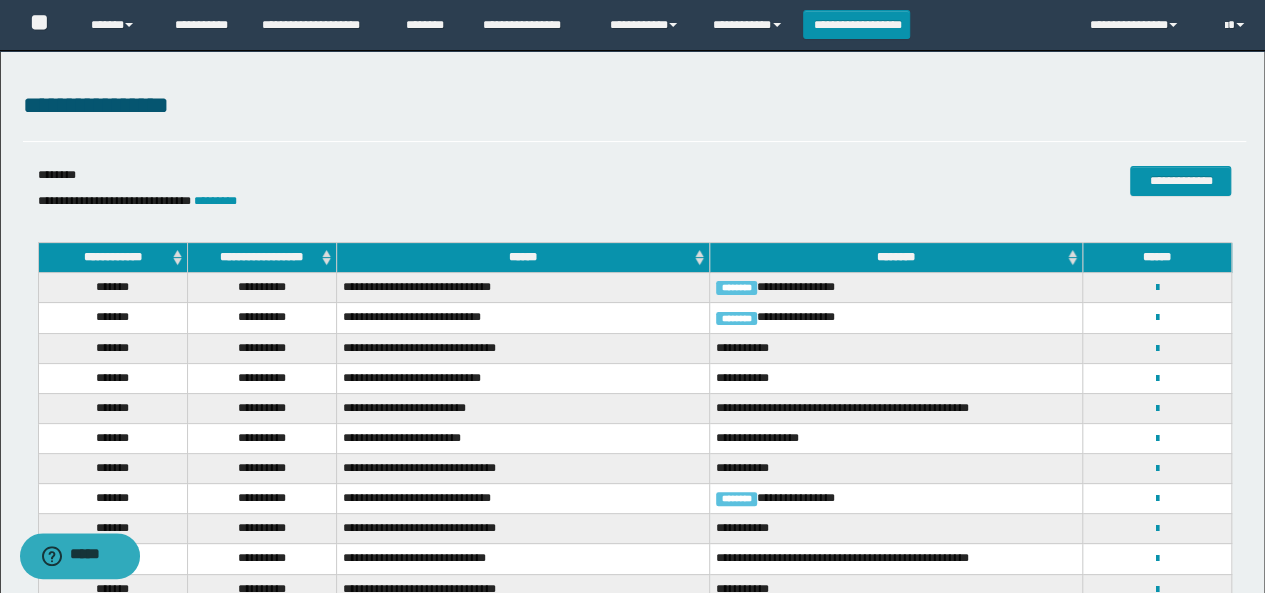 click on "********" at bounding box center (896, 258) 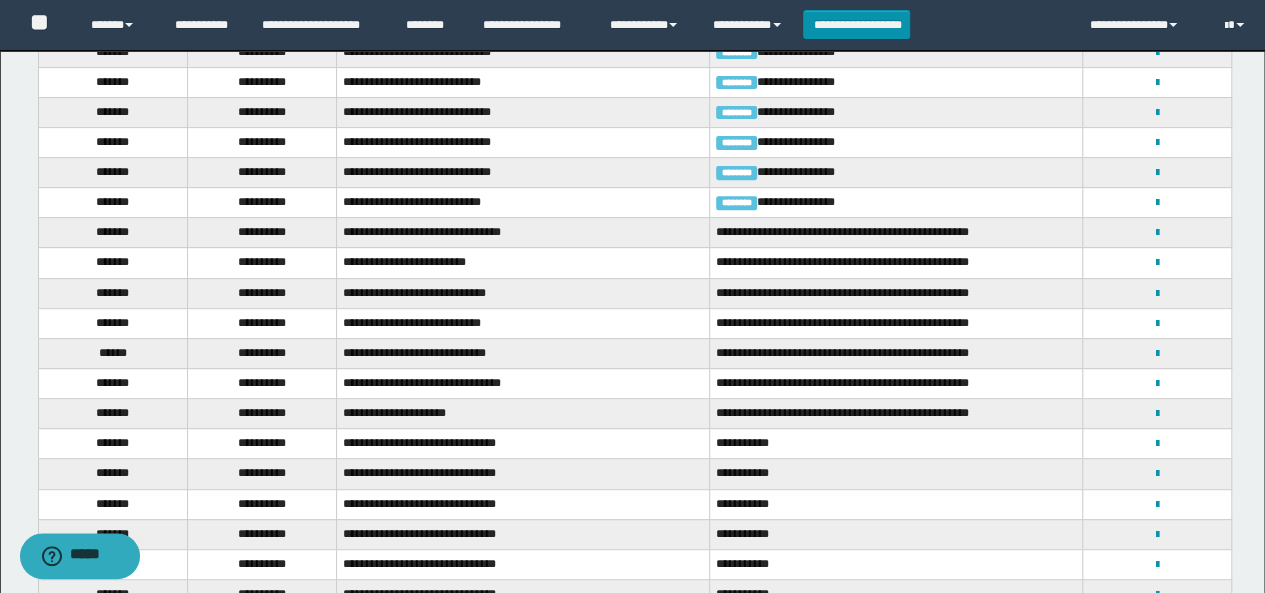 scroll, scrollTop: 300, scrollLeft: 0, axis: vertical 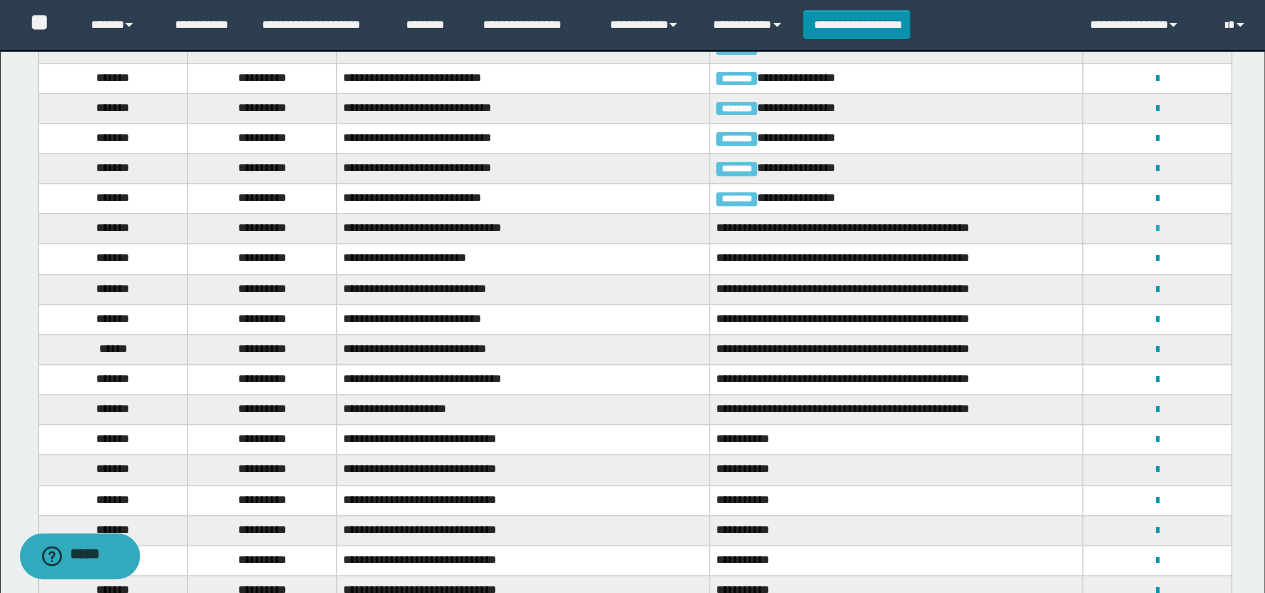 click at bounding box center (1157, 229) 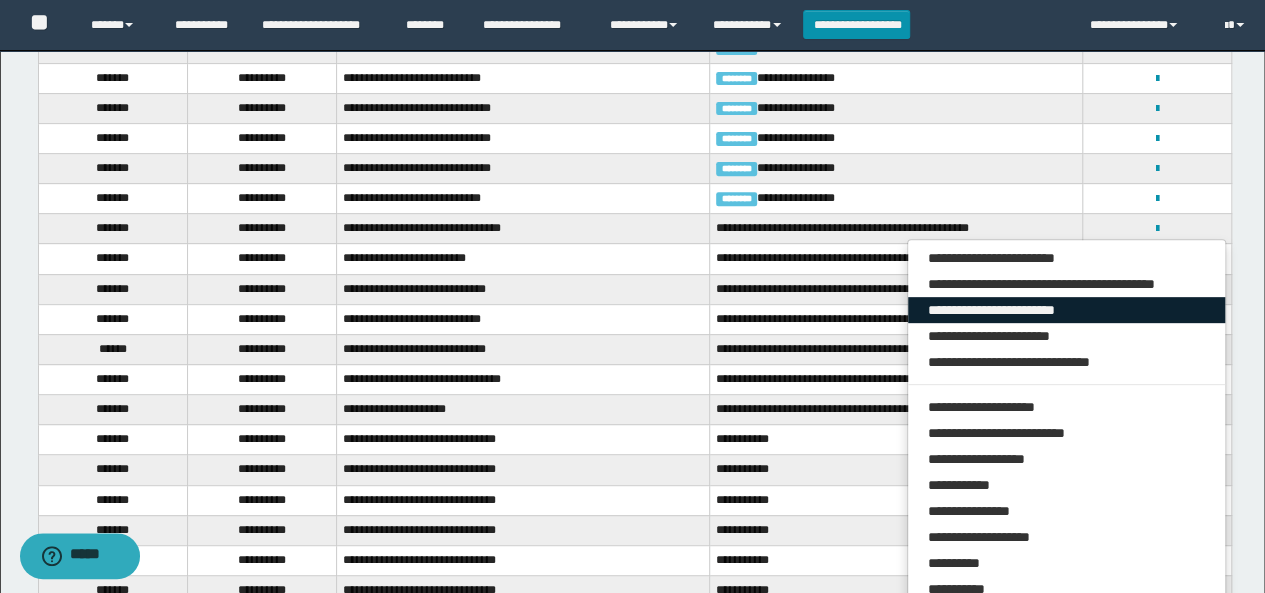 click on "**********" at bounding box center (1067, 310) 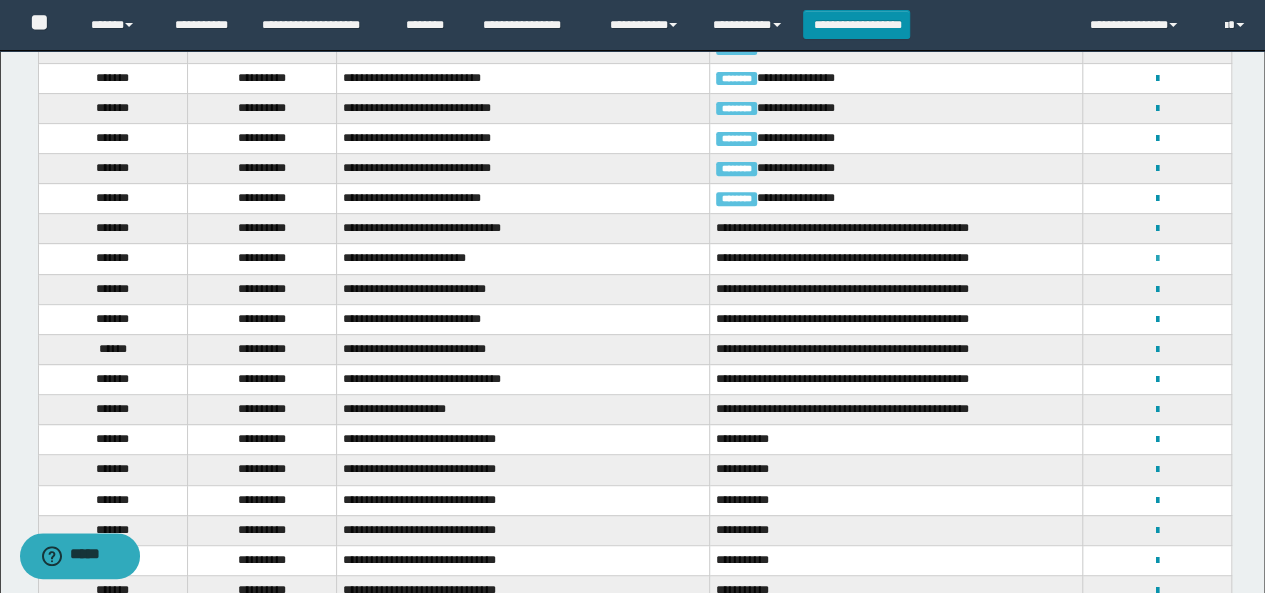 click at bounding box center (1157, 259) 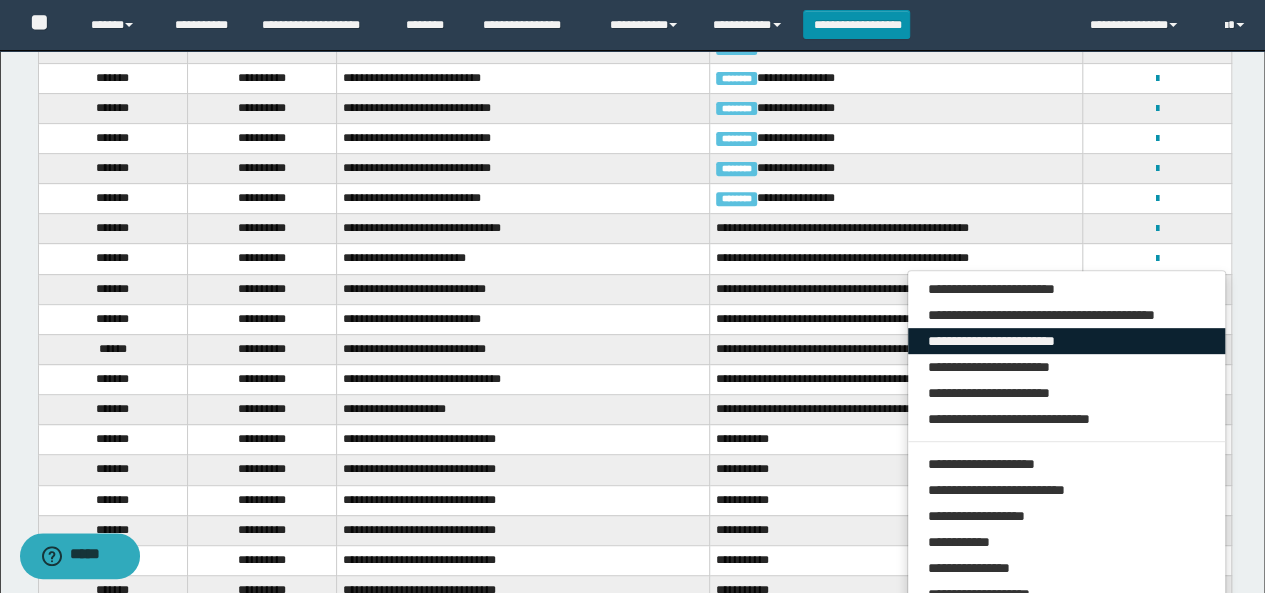 click on "**********" at bounding box center (1067, 341) 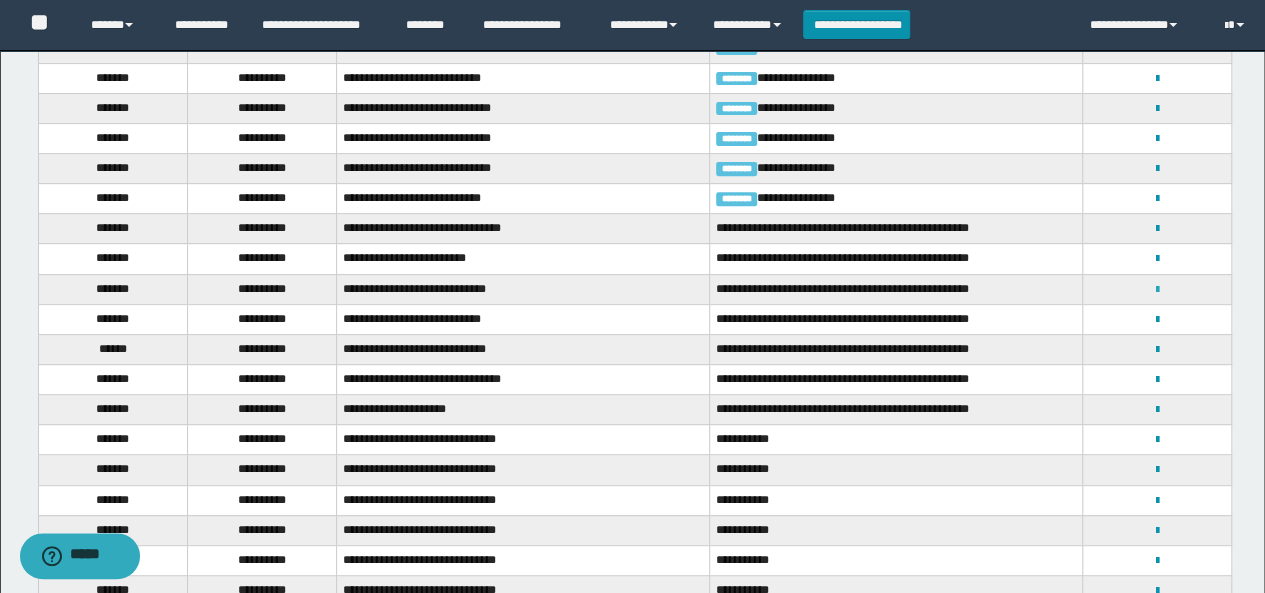 click at bounding box center [1157, 290] 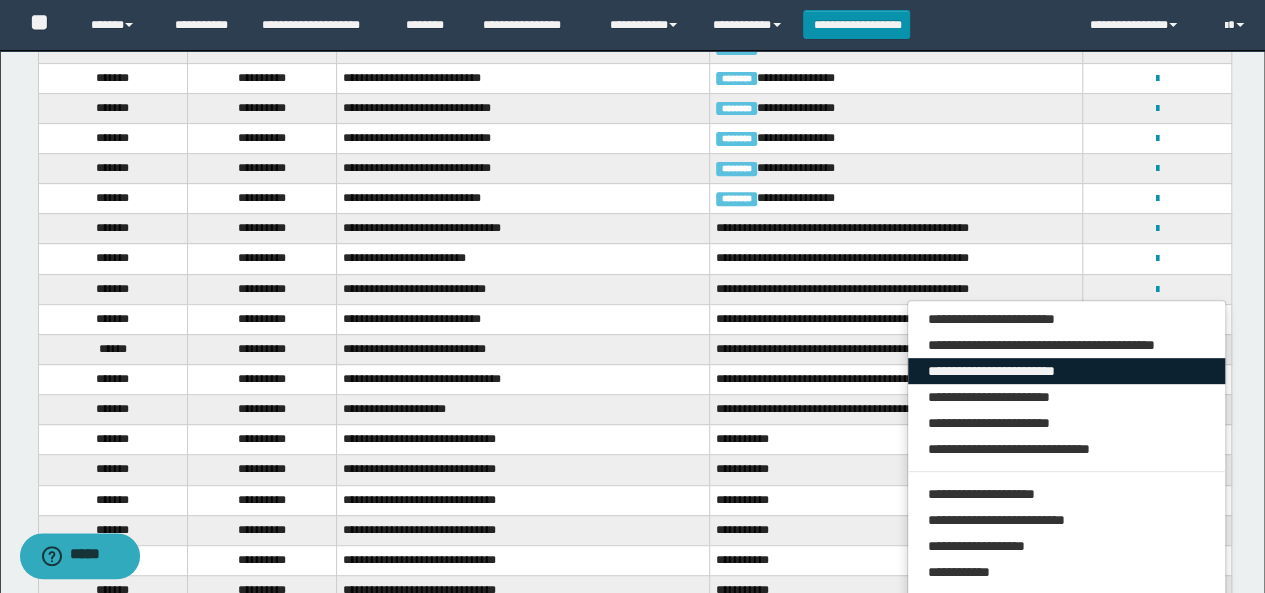 click on "**********" at bounding box center (1067, 371) 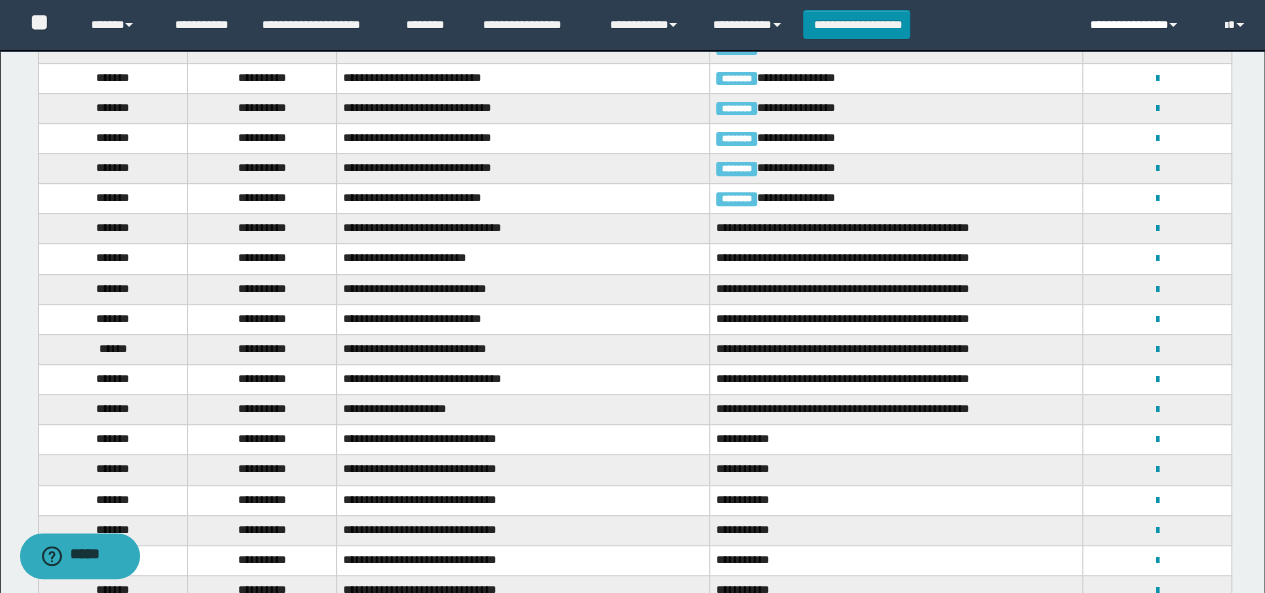 click on "**********" at bounding box center [1141, 25] 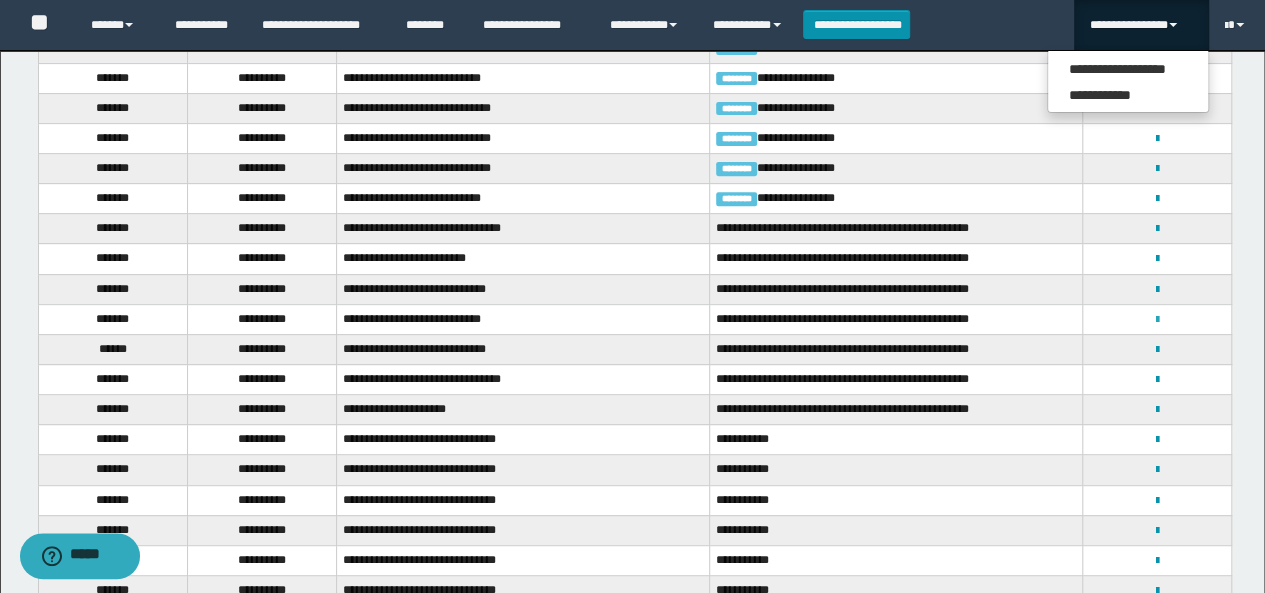 click at bounding box center [1157, 320] 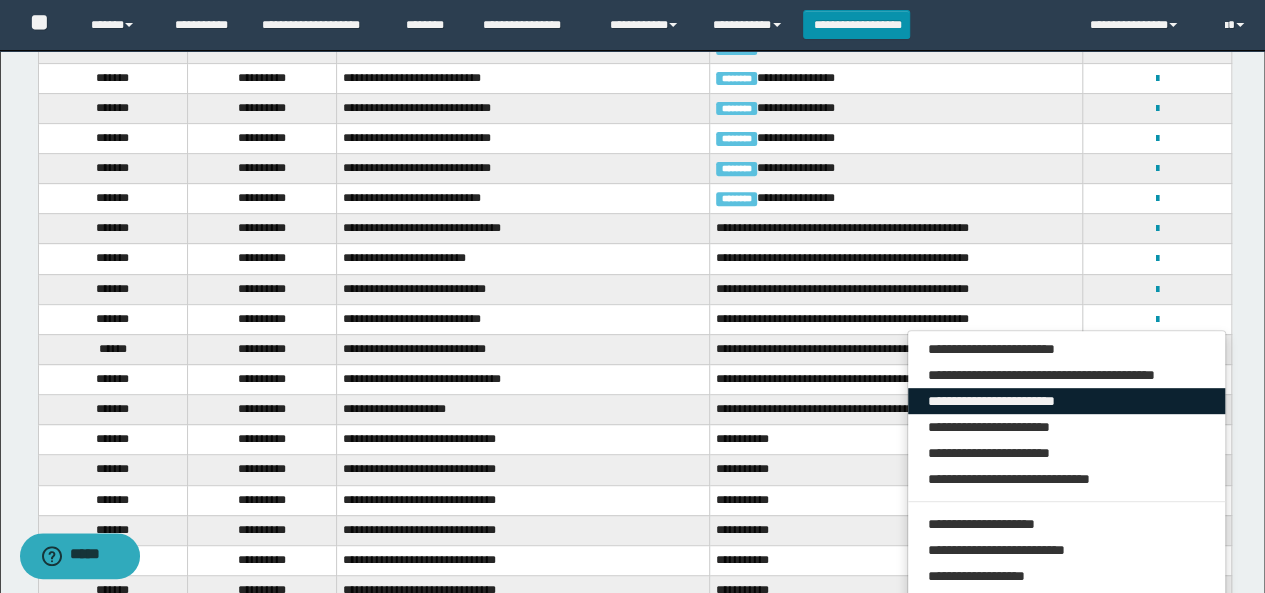 click on "**********" at bounding box center (1067, 401) 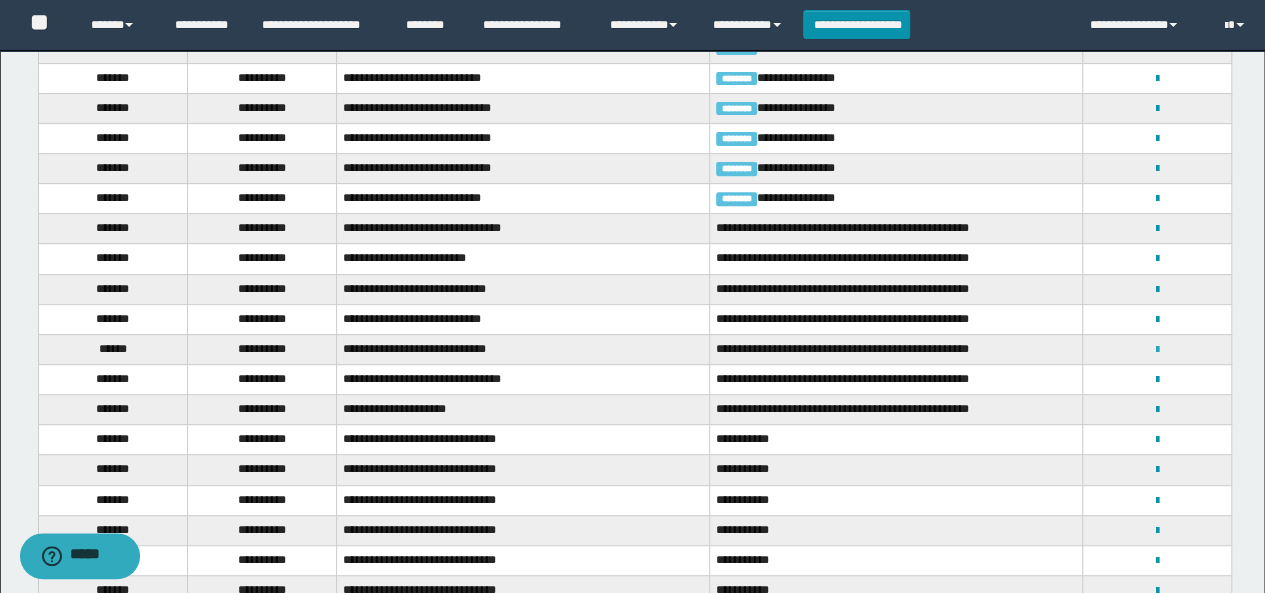 click at bounding box center [1157, 350] 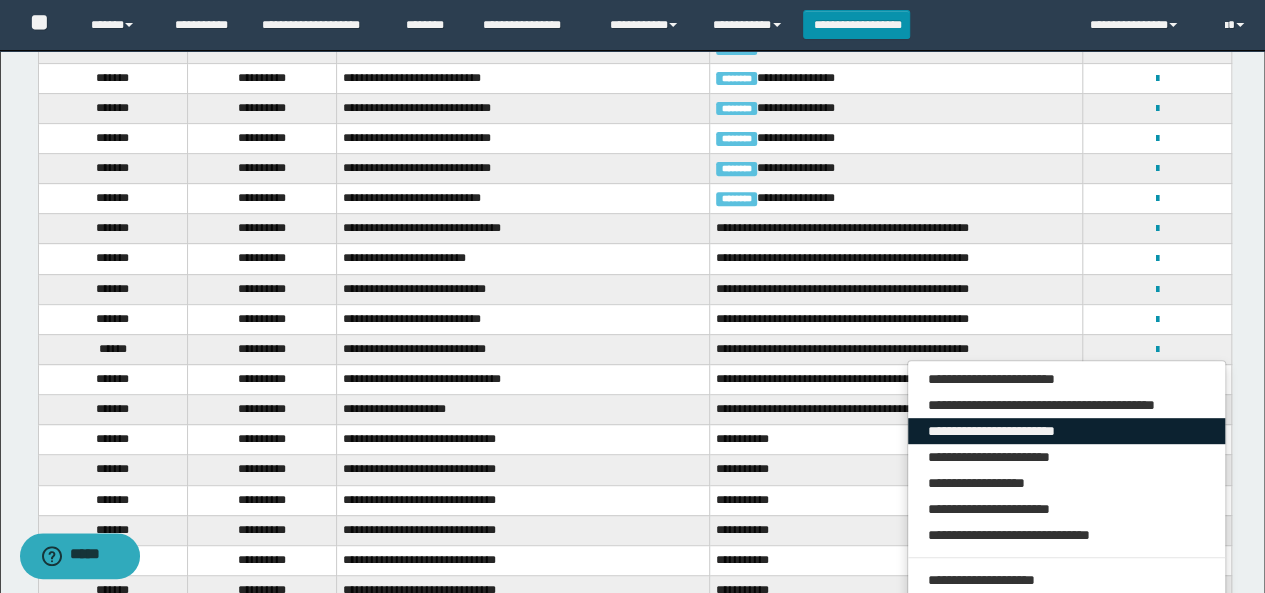 click on "**********" at bounding box center (1067, 431) 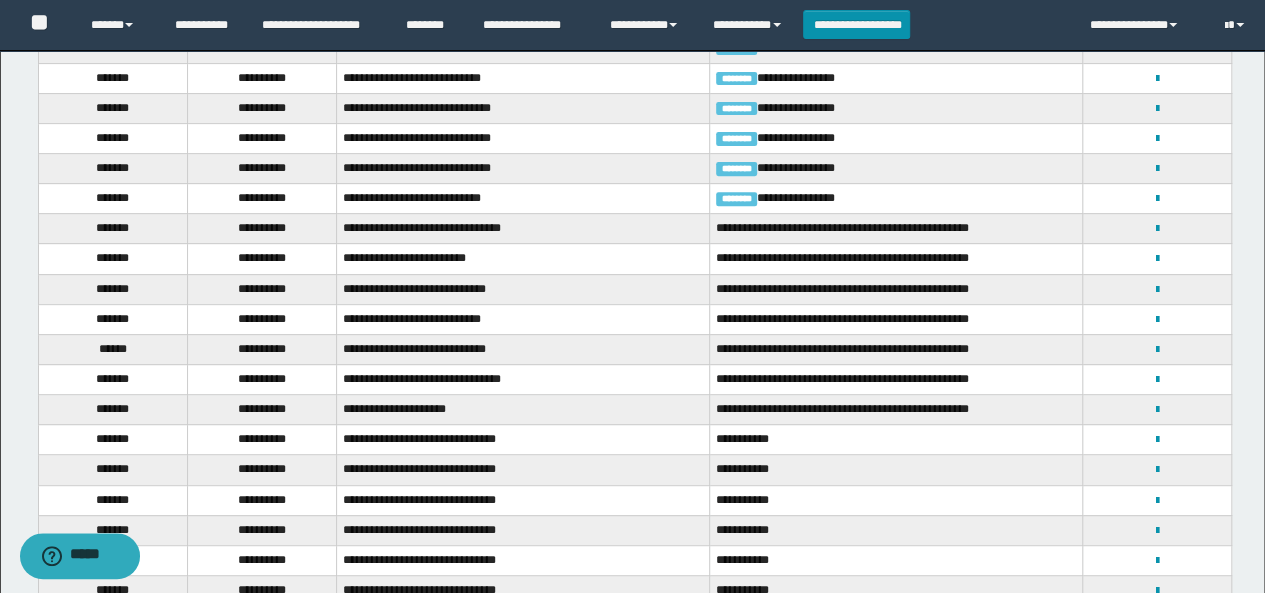 click on "**********" at bounding box center [1157, 379] 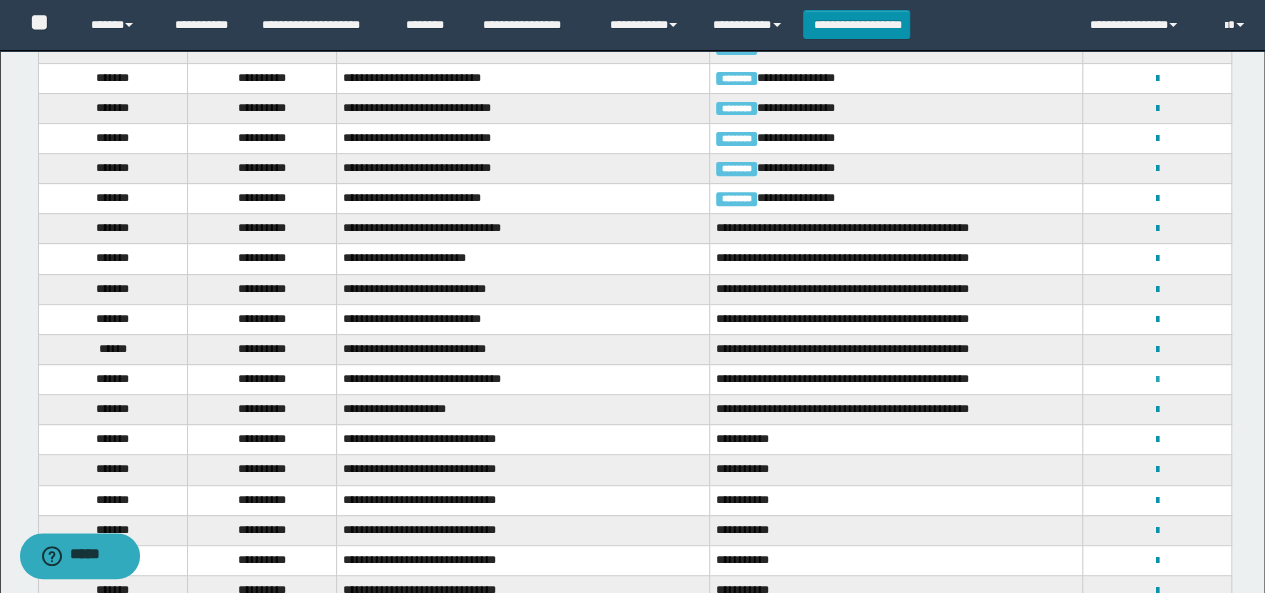 click at bounding box center (1157, 380) 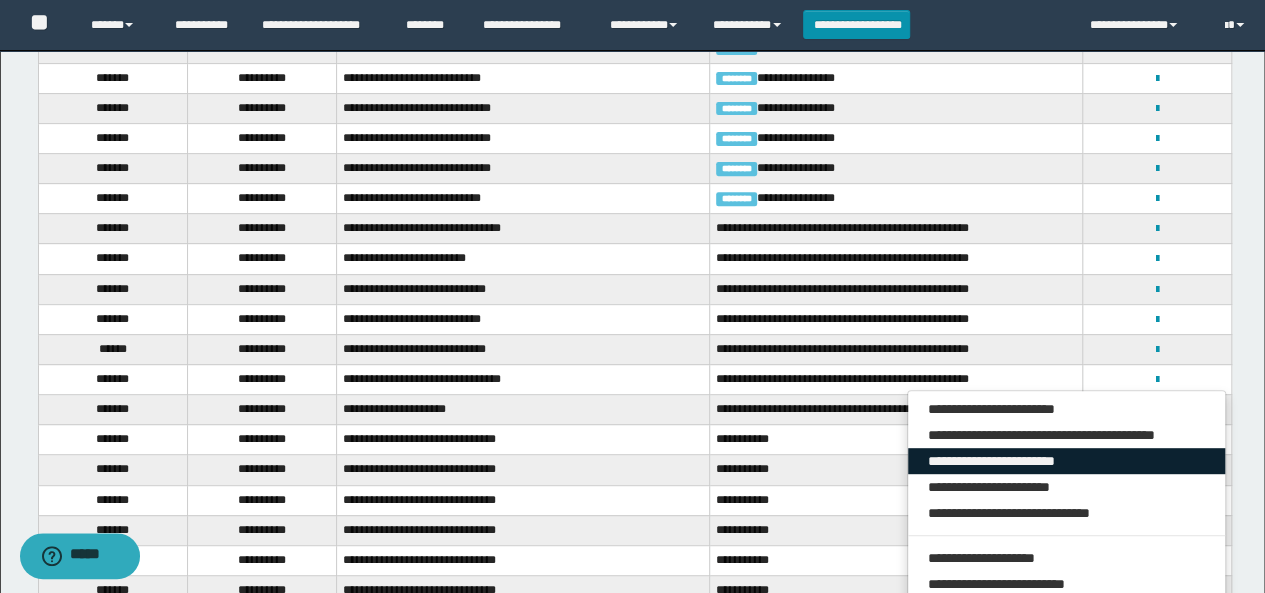 click on "**********" at bounding box center (1067, 461) 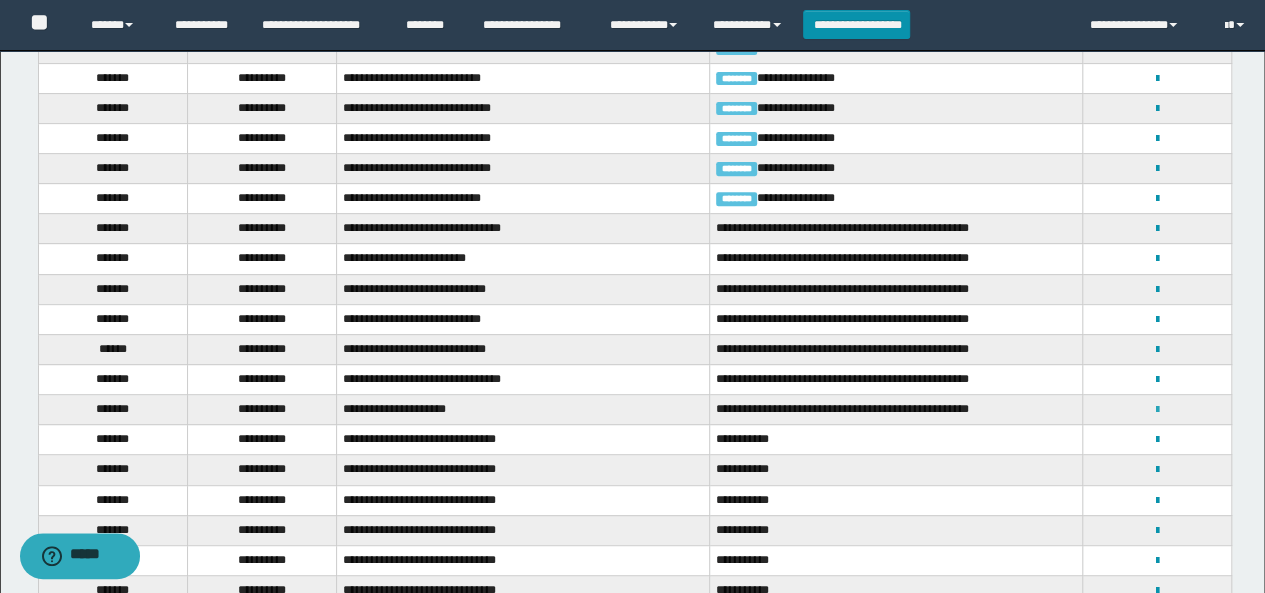 click at bounding box center (1157, 410) 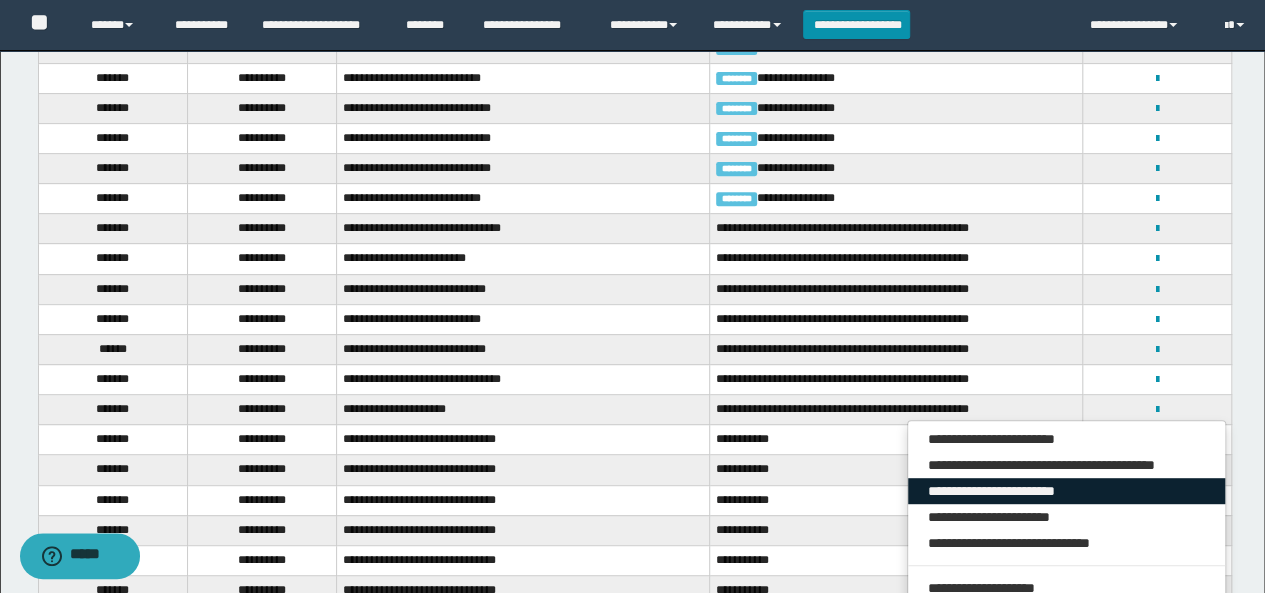 click on "**********" at bounding box center (1067, 491) 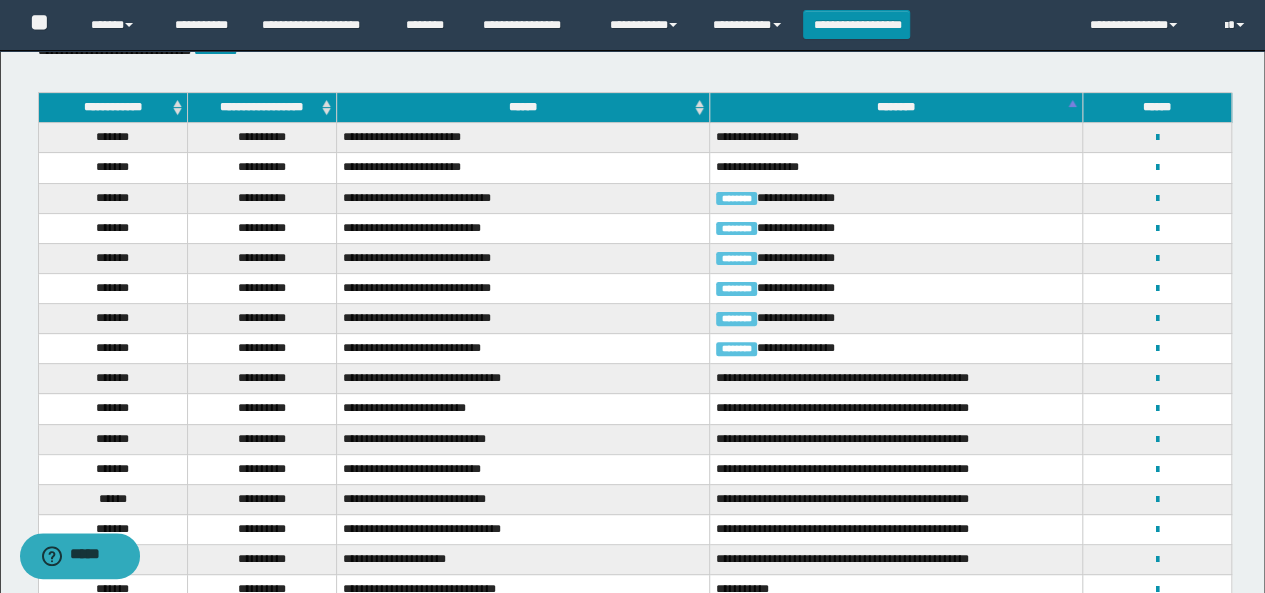 scroll, scrollTop: 0, scrollLeft: 0, axis: both 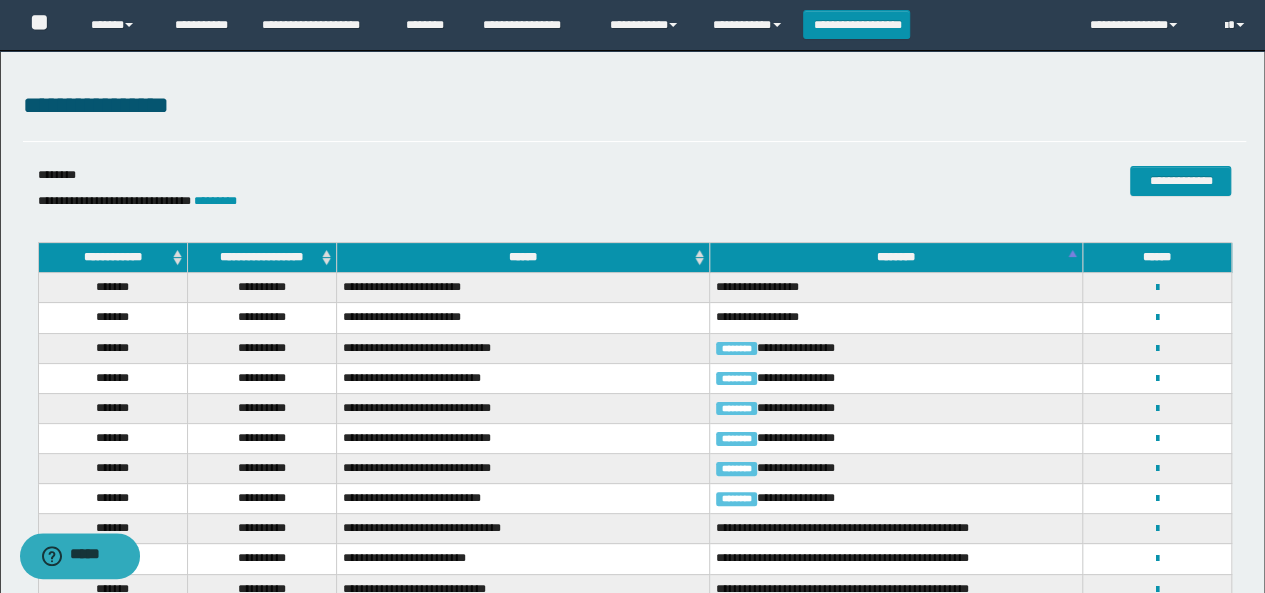 click on "**********" at bounding box center [114, 201] 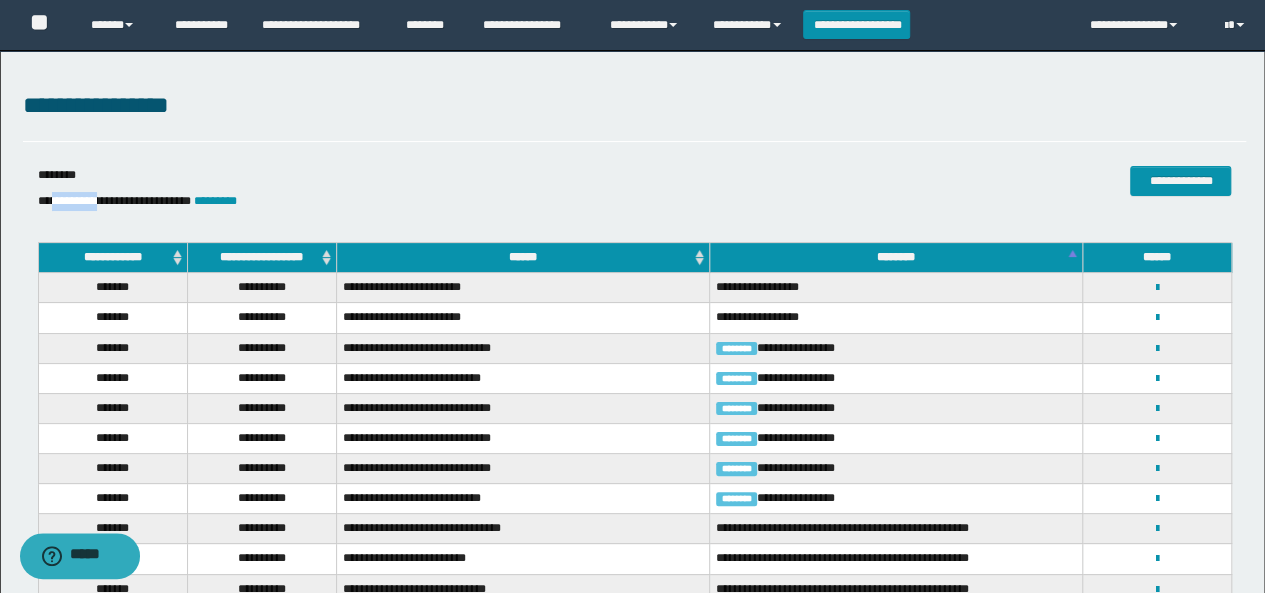 click on "**********" at bounding box center [114, 201] 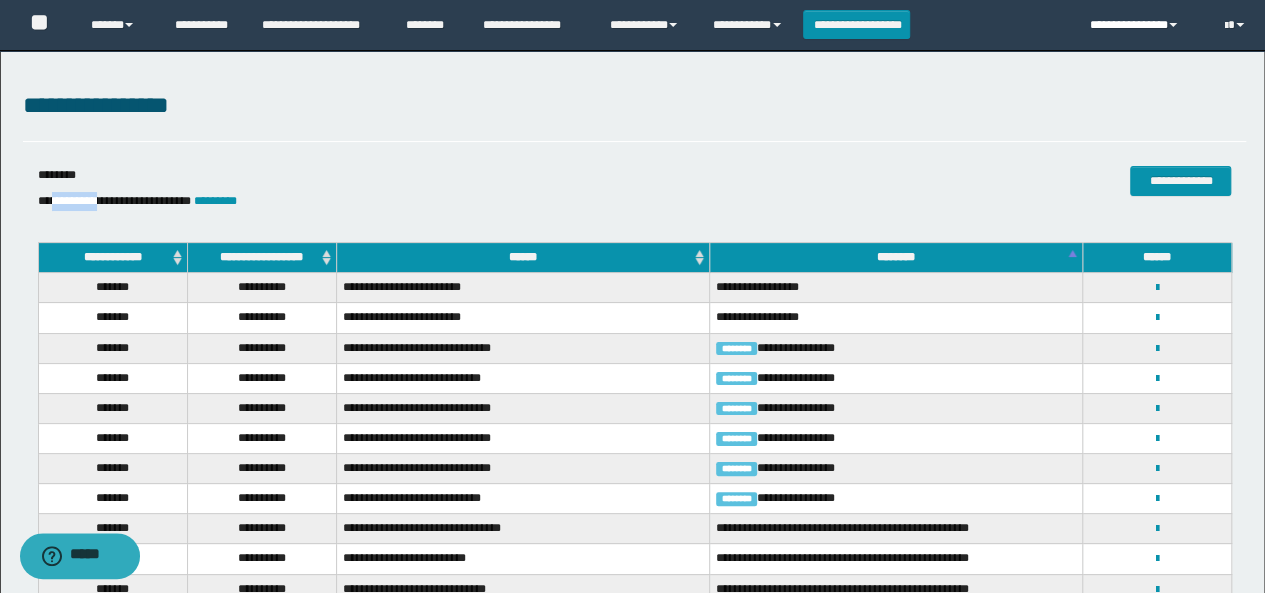 click on "**********" at bounding box center [1141, 25] 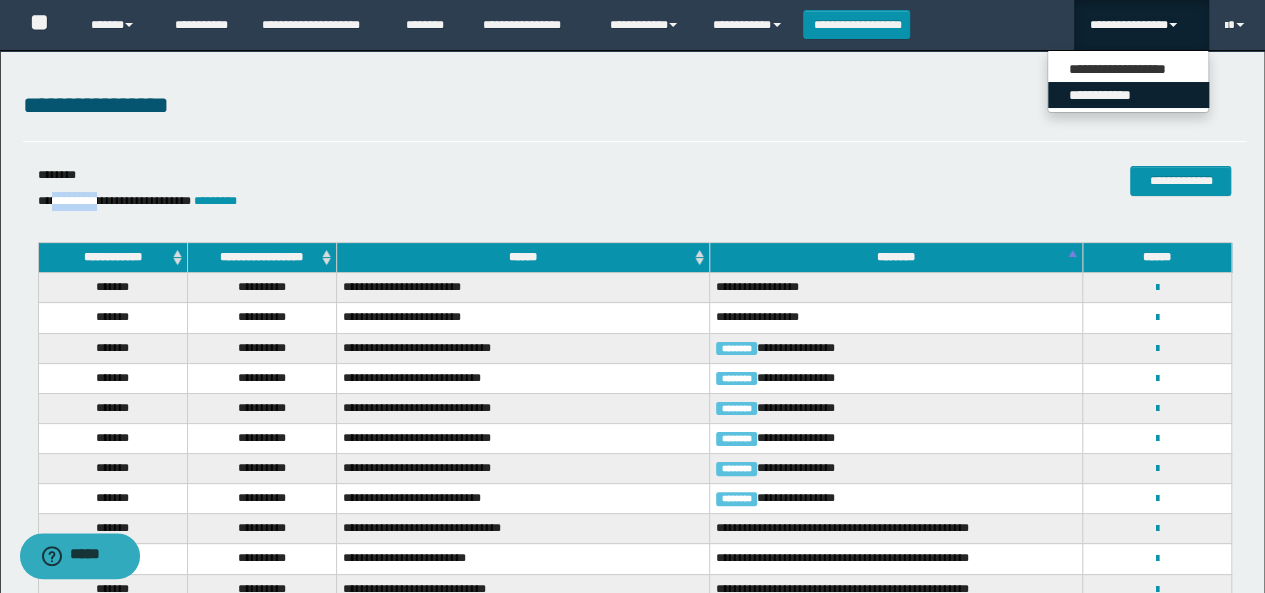 click on "**********" at bounding box center [1128, 95] 